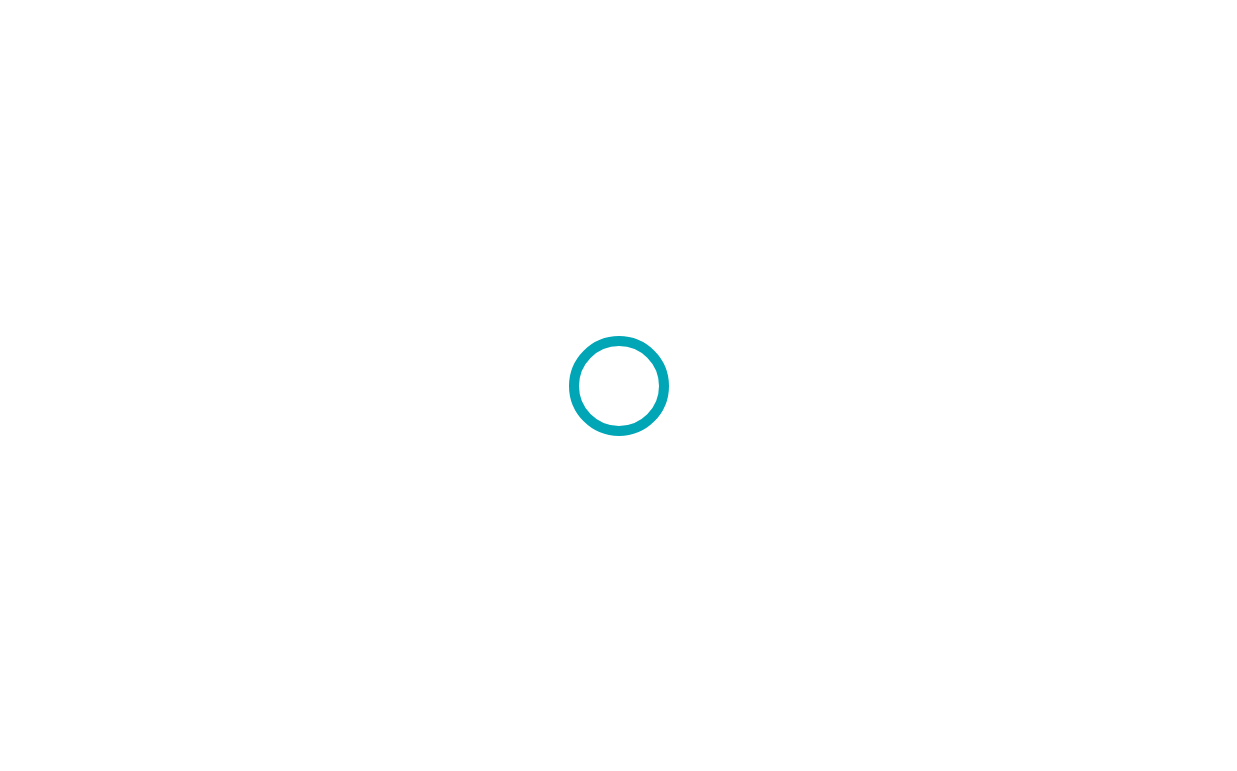 scroll, scrollTop: 0, scrollLeft: 0, axis: both 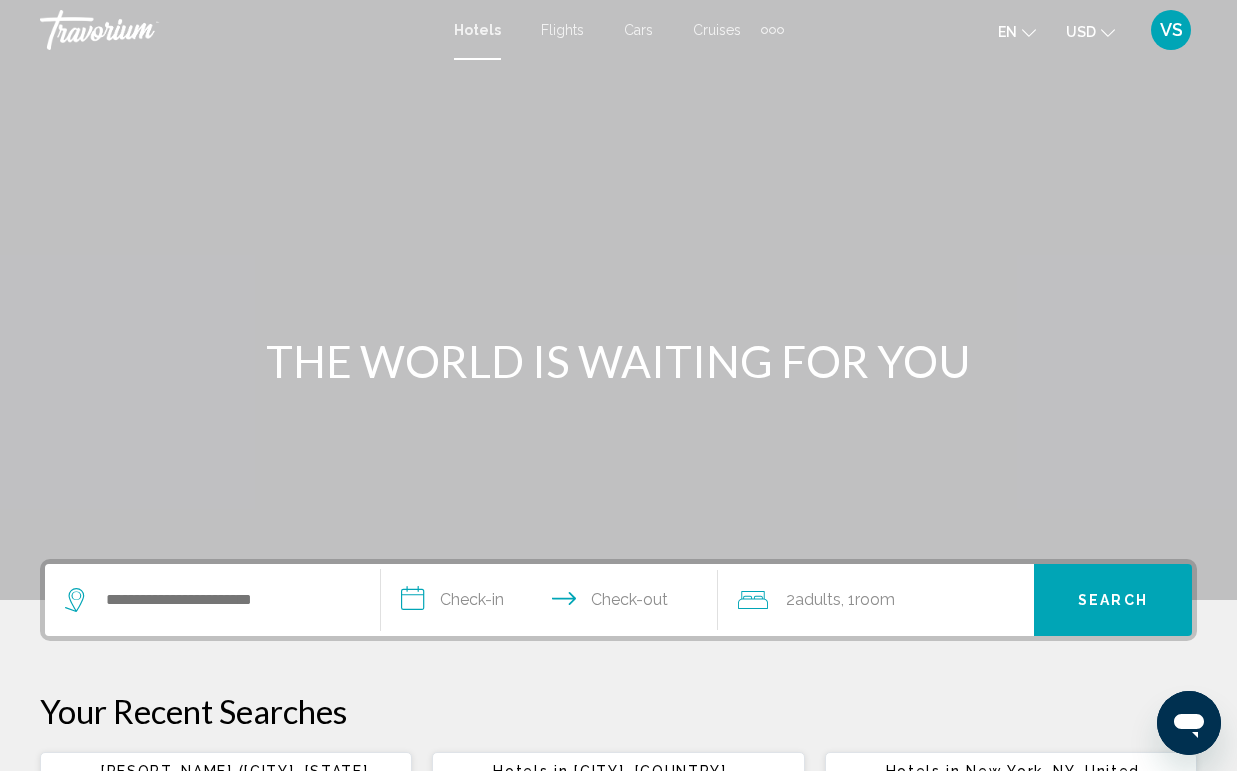 click on "VS" at bounding box center (1171, 30) 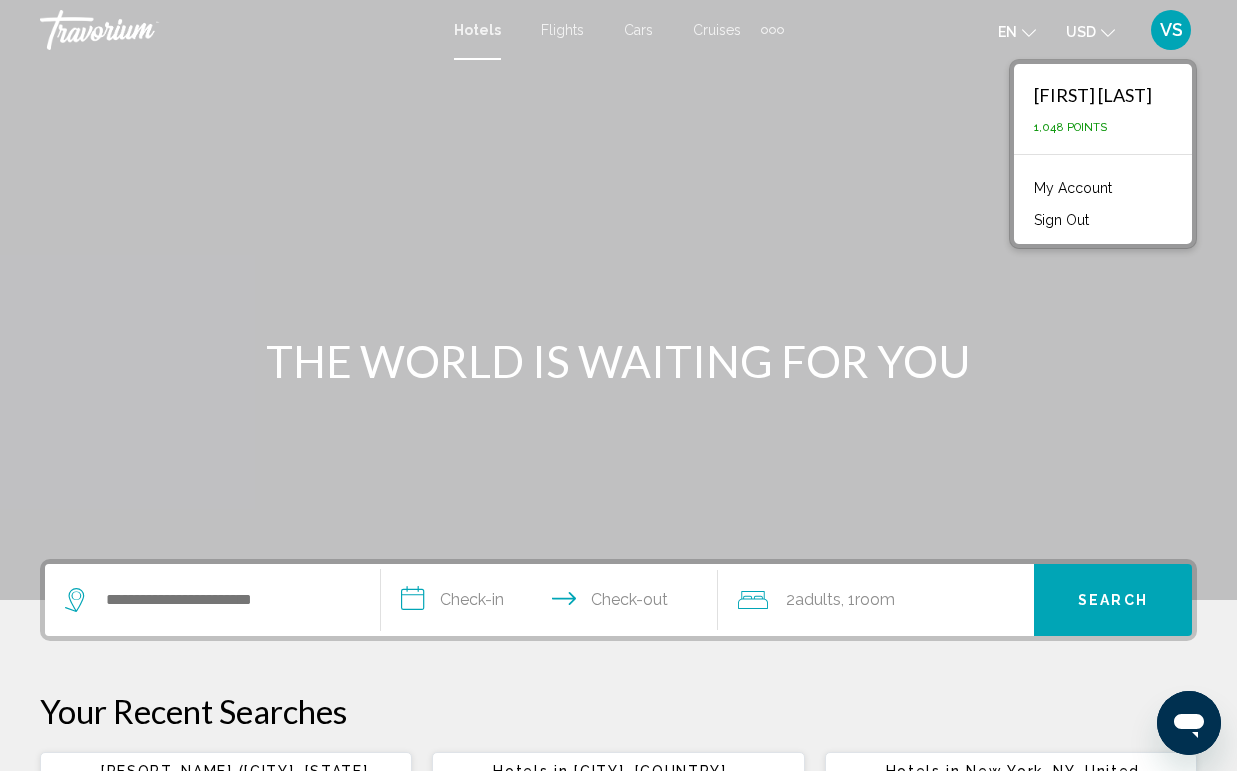 click on "My Account" at bounding box center (1073, 188) 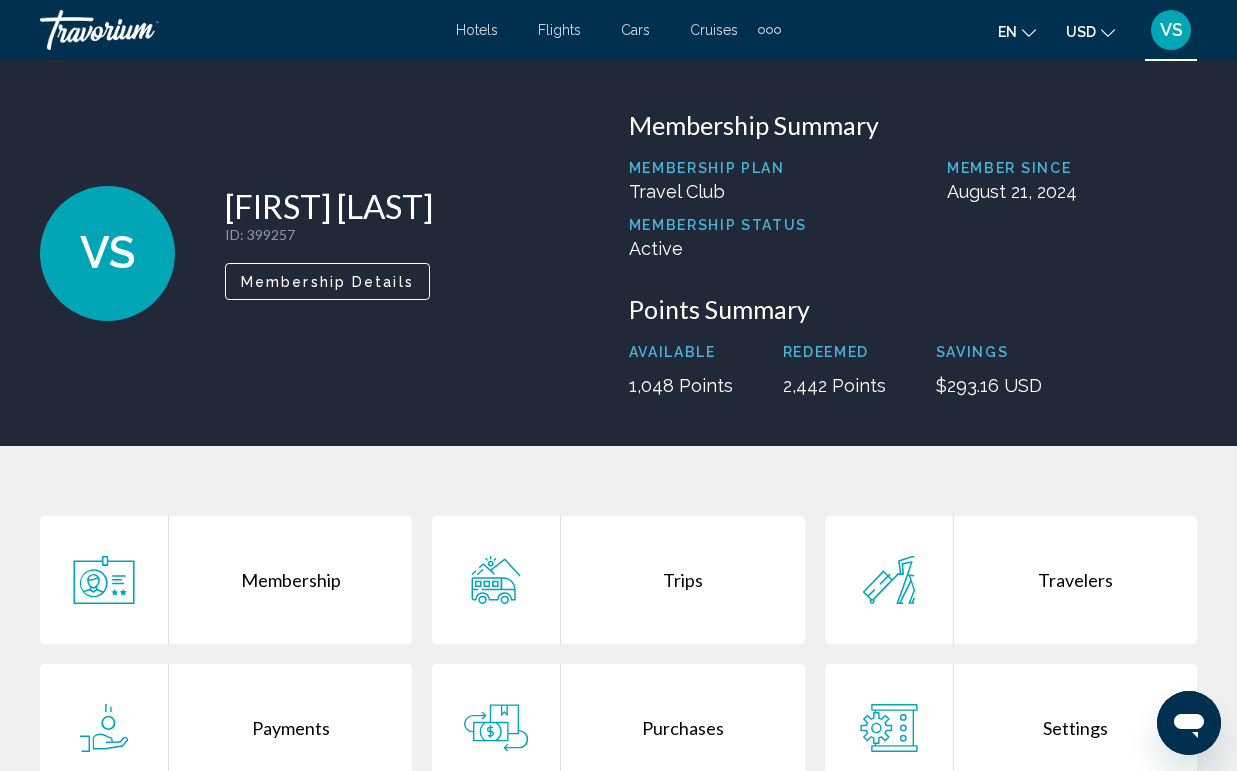 click on "Purchases" at bounding box center [682, 728] 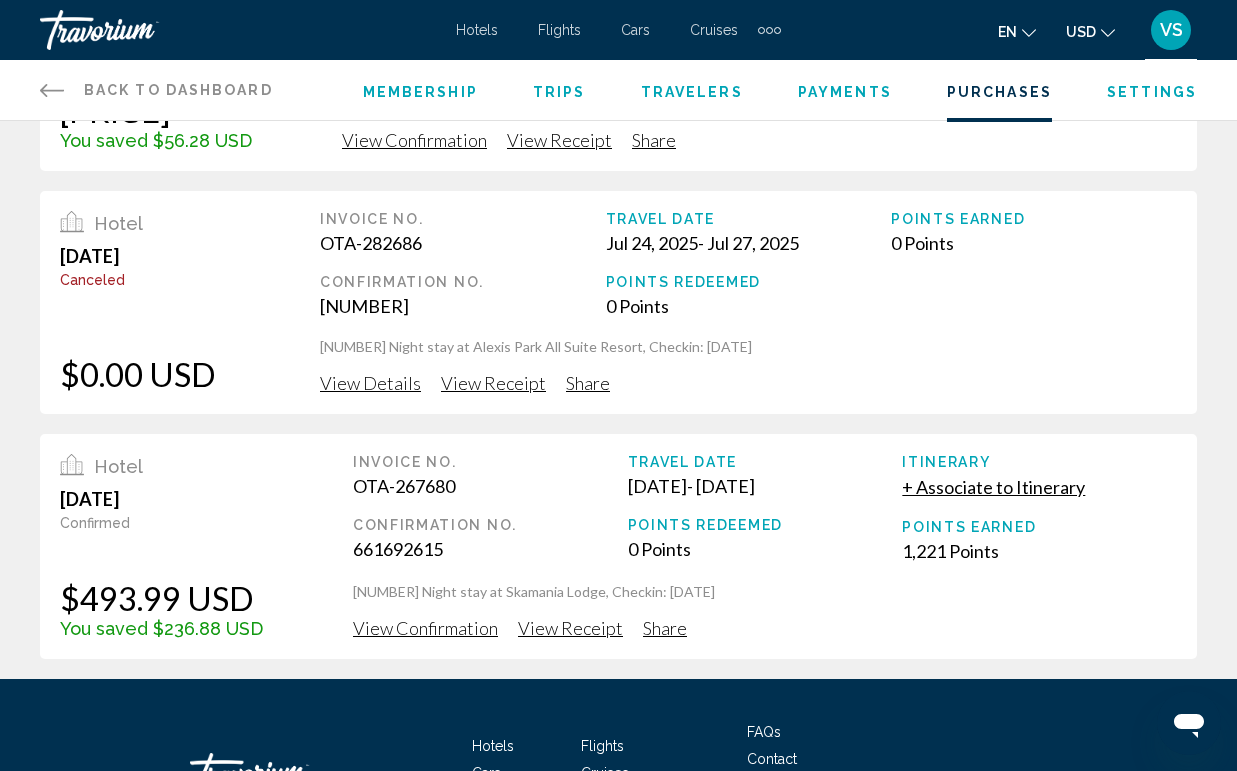 scroll, scrollTop: 207, scrollLeft: 0, axis: vertical 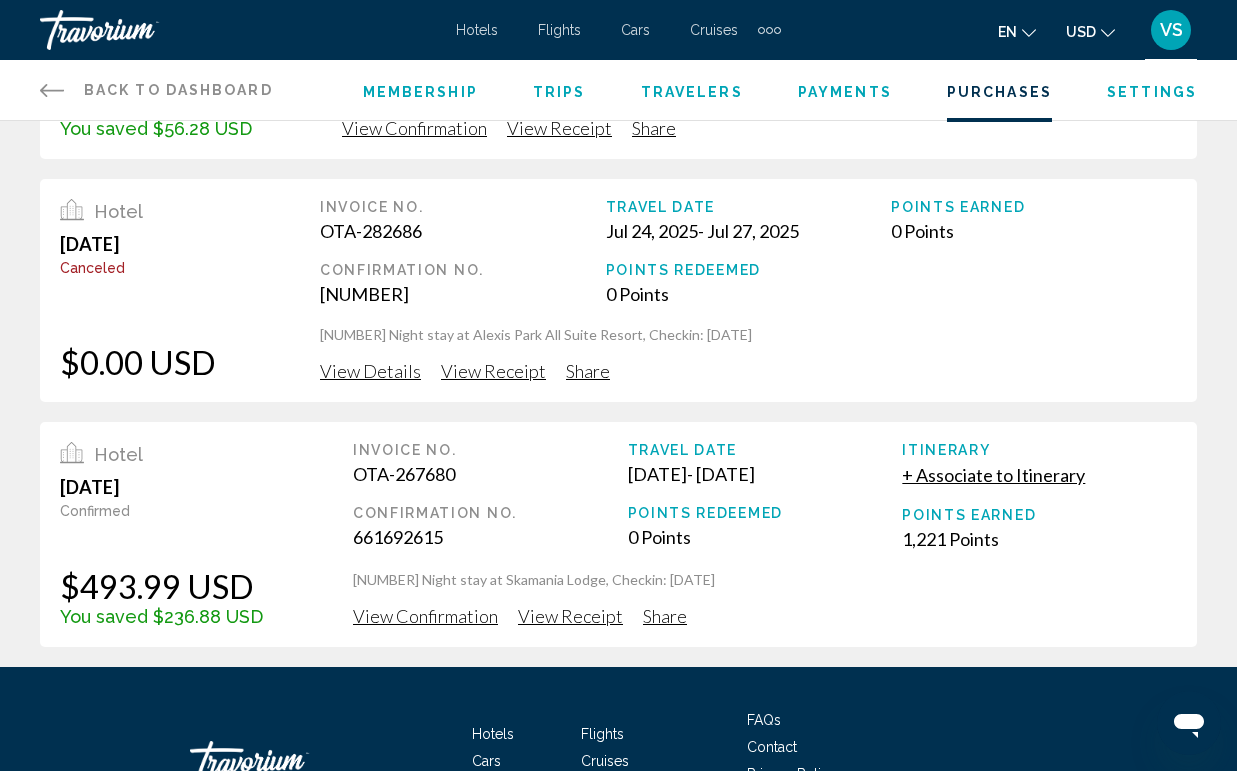 click on "View Receipt" at bounding box center [559, 128] 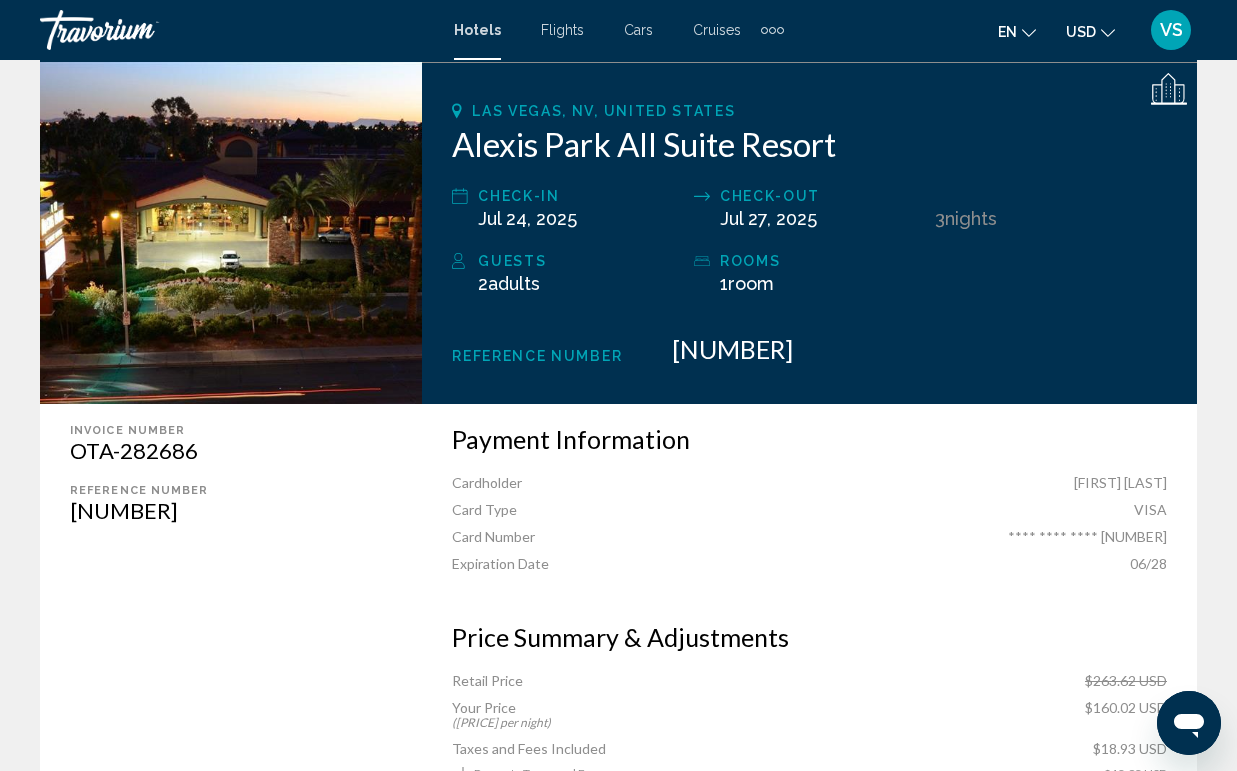 scroll, scrollTop: 0, scrollLeft: 0, axis: both 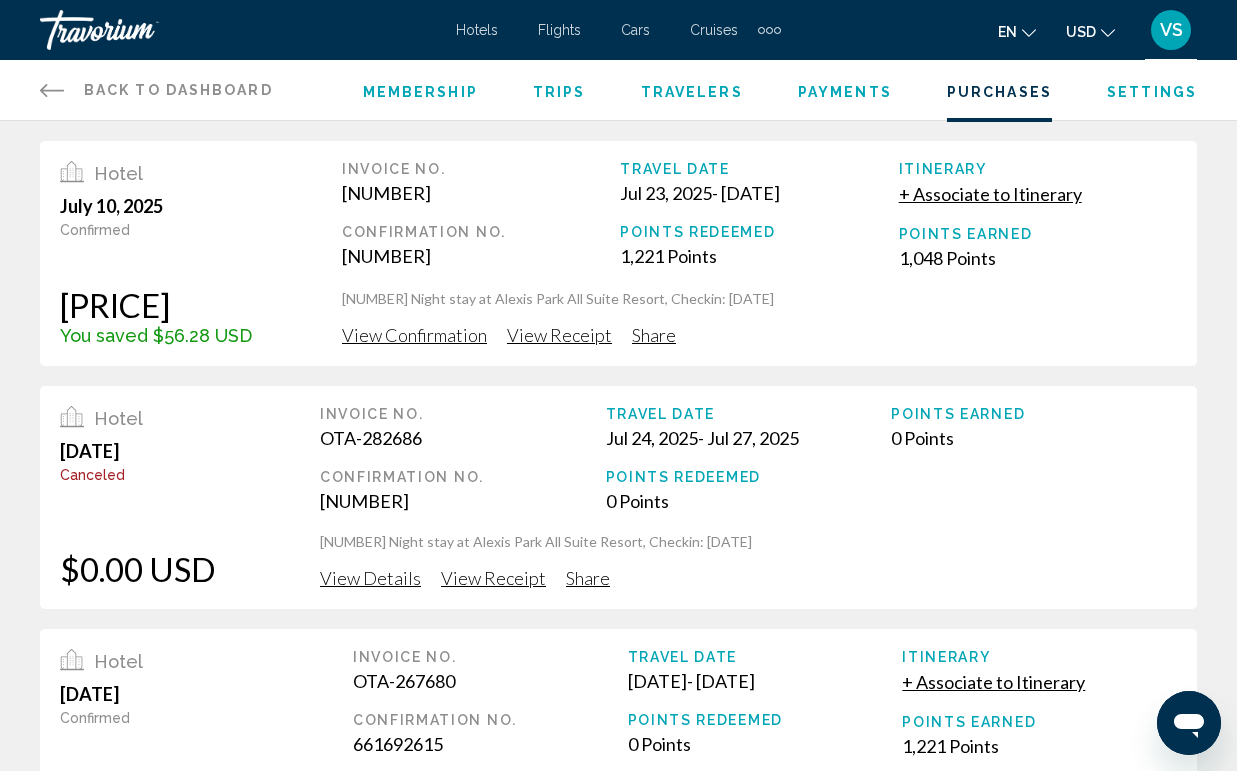 click on "View Receipt" at bounding box center (559, 335) 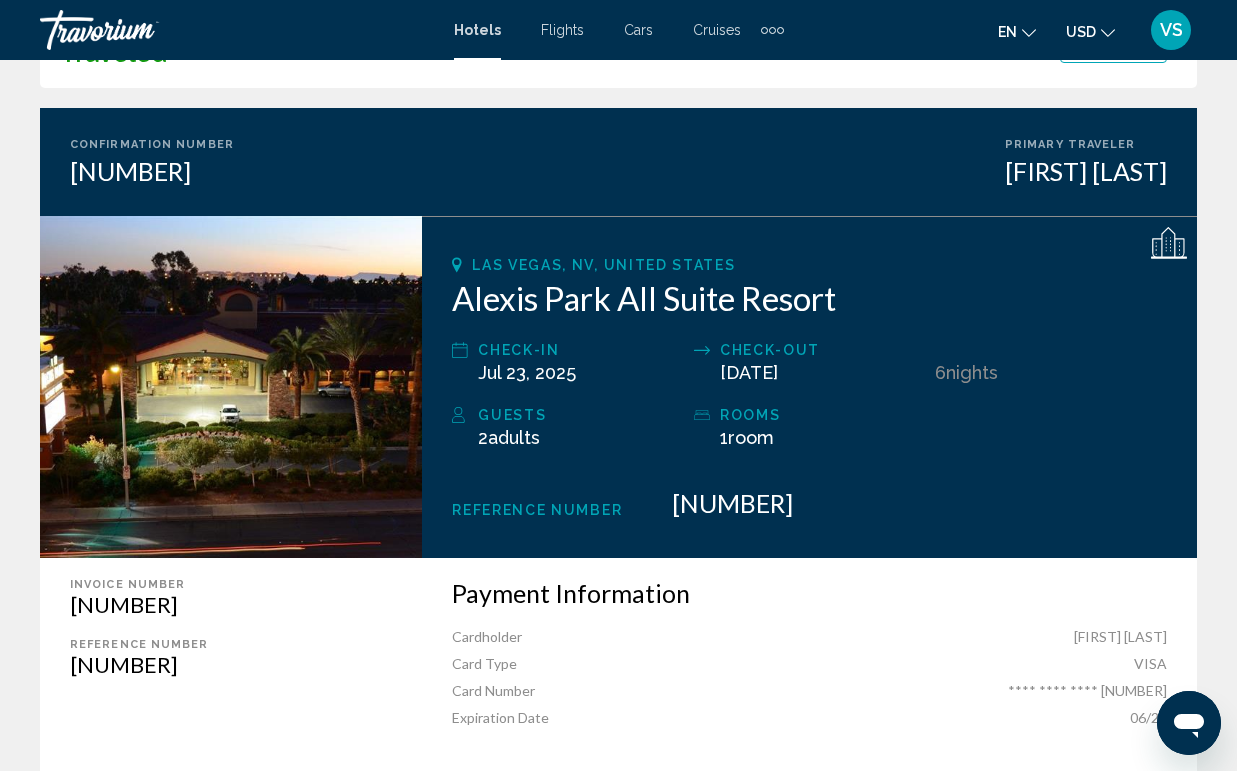 scroll, scrollTop: 0, scrollLeft: 0, axis: both 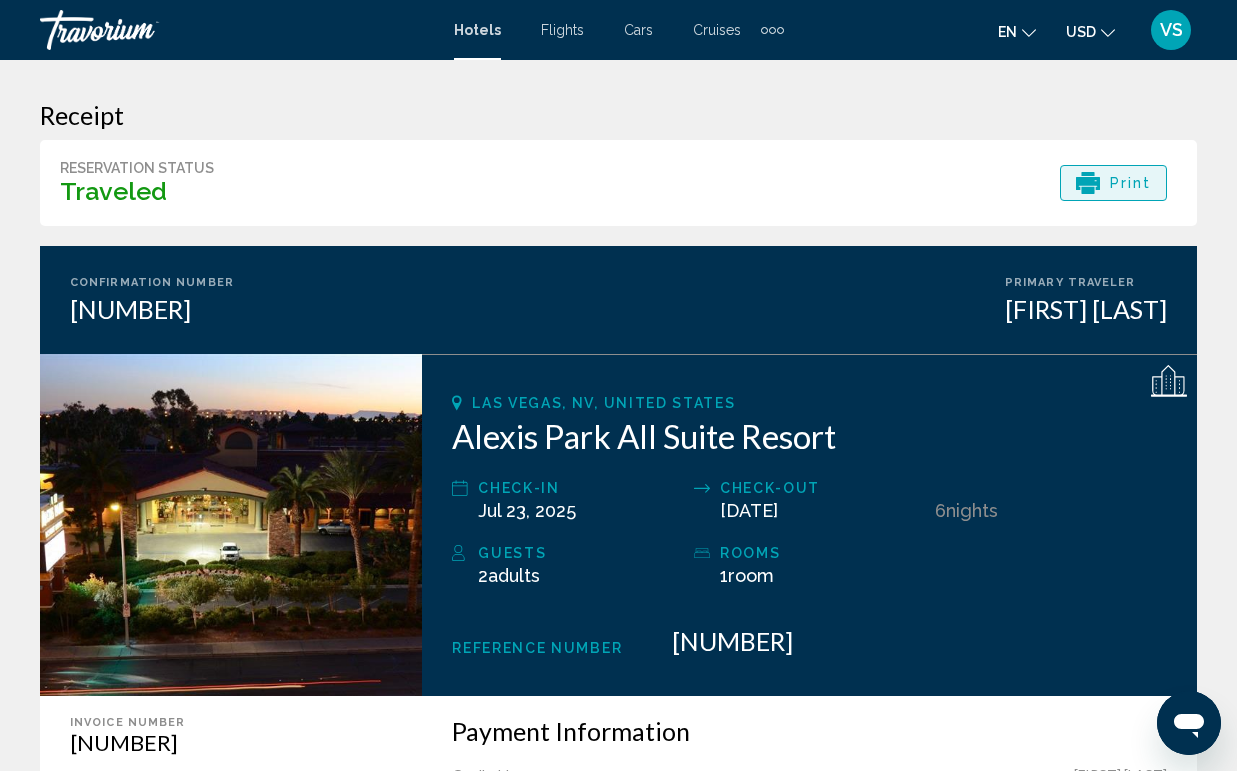 click on "Print" at bounding box center (1131, 183) 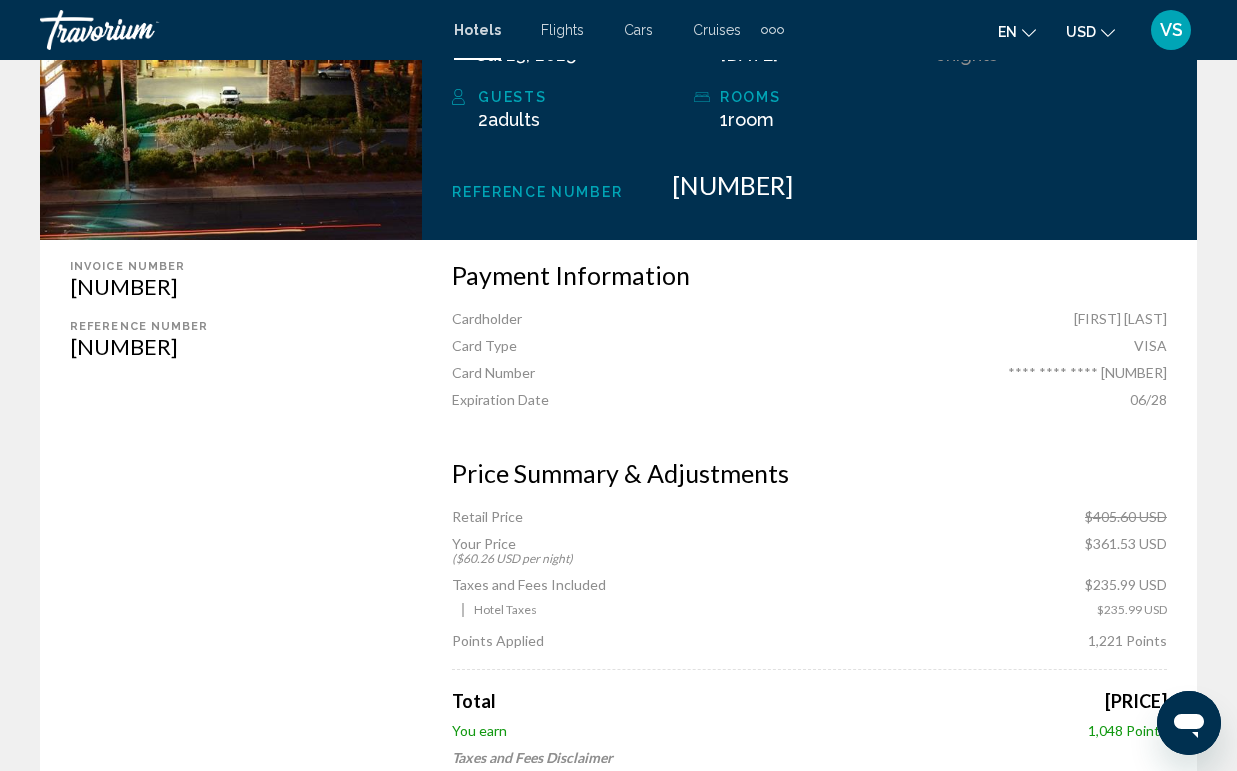 scroll, scrollTop: 0, scrollLeft: 0, axis: both 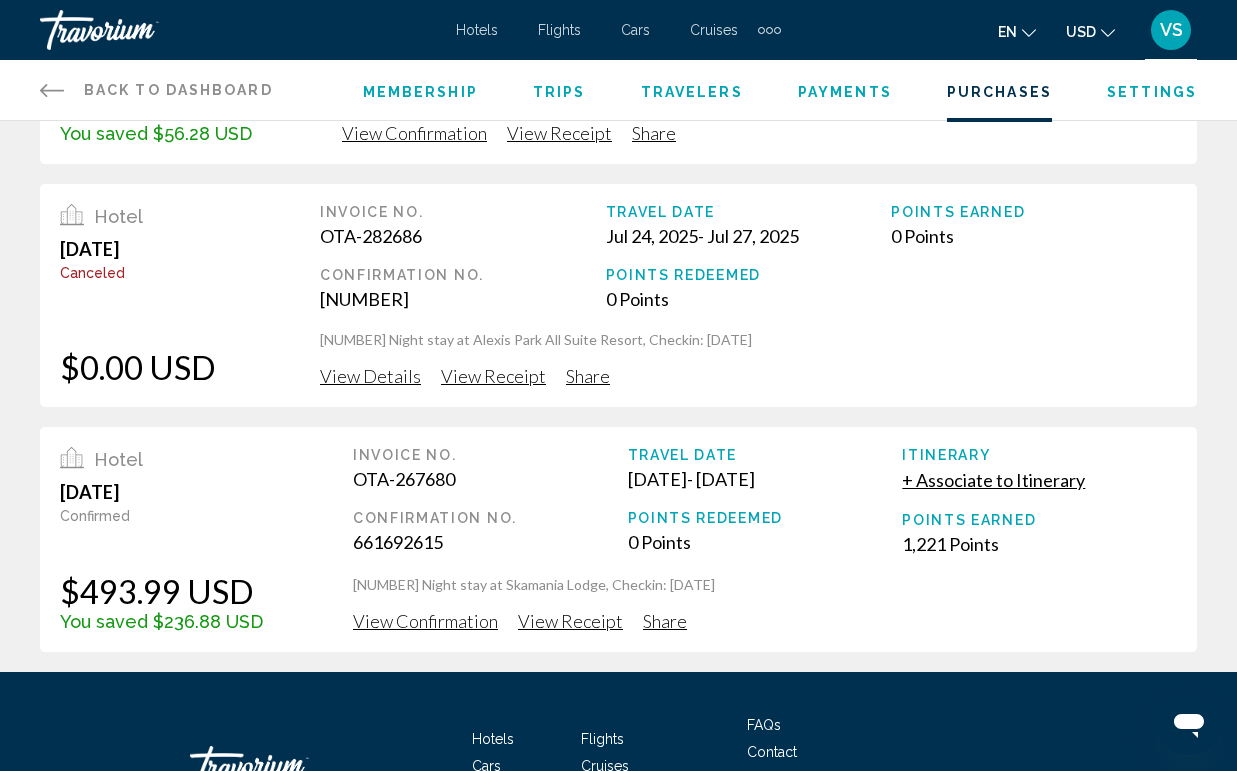 click on "View Receipt" at bounding box center [559, 133] 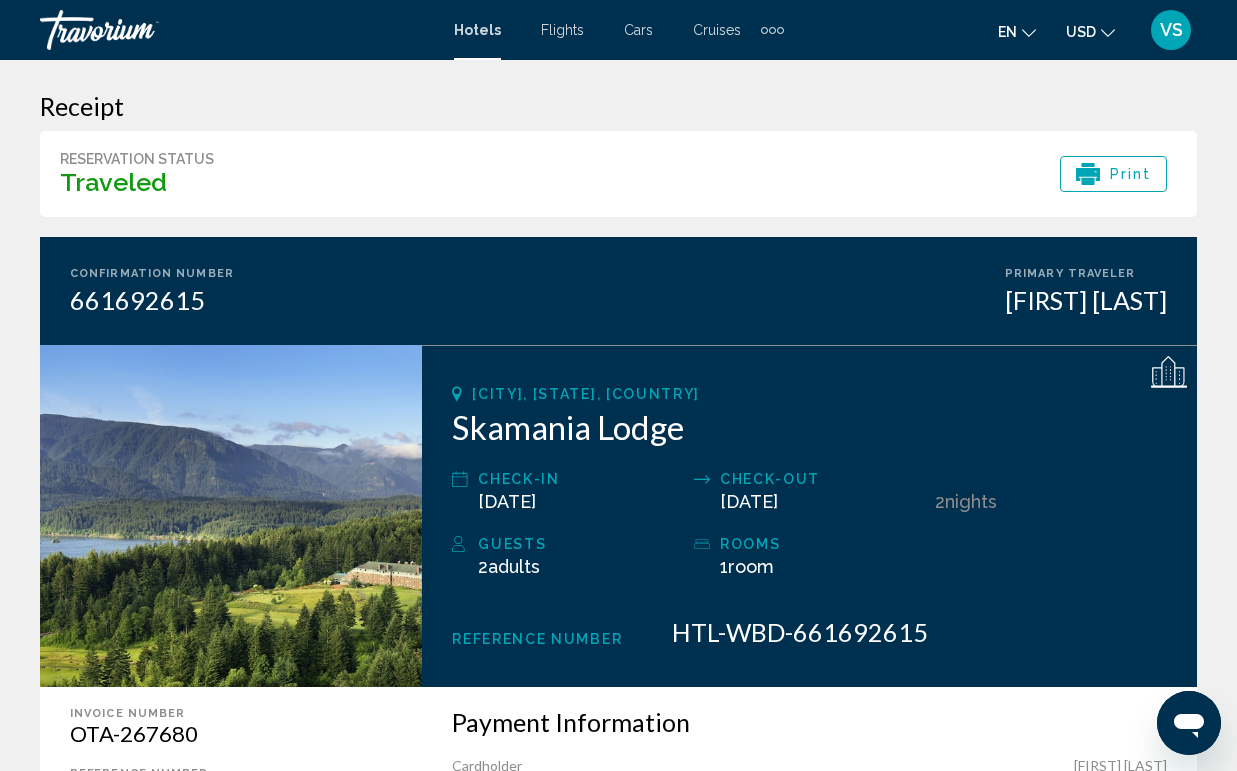 scroll, scrollTop: 0, scrollLeft: 0, axis: both 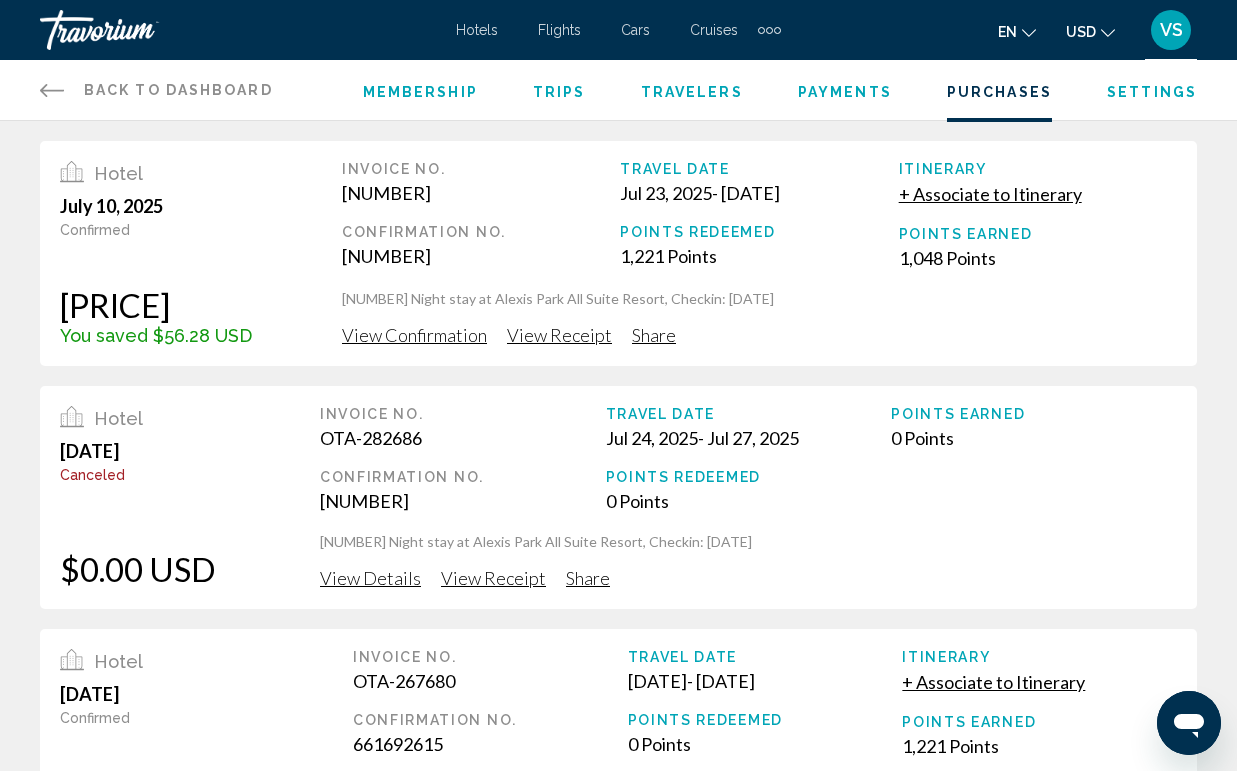click on "View Receipt" at bounding box center (559, 335) 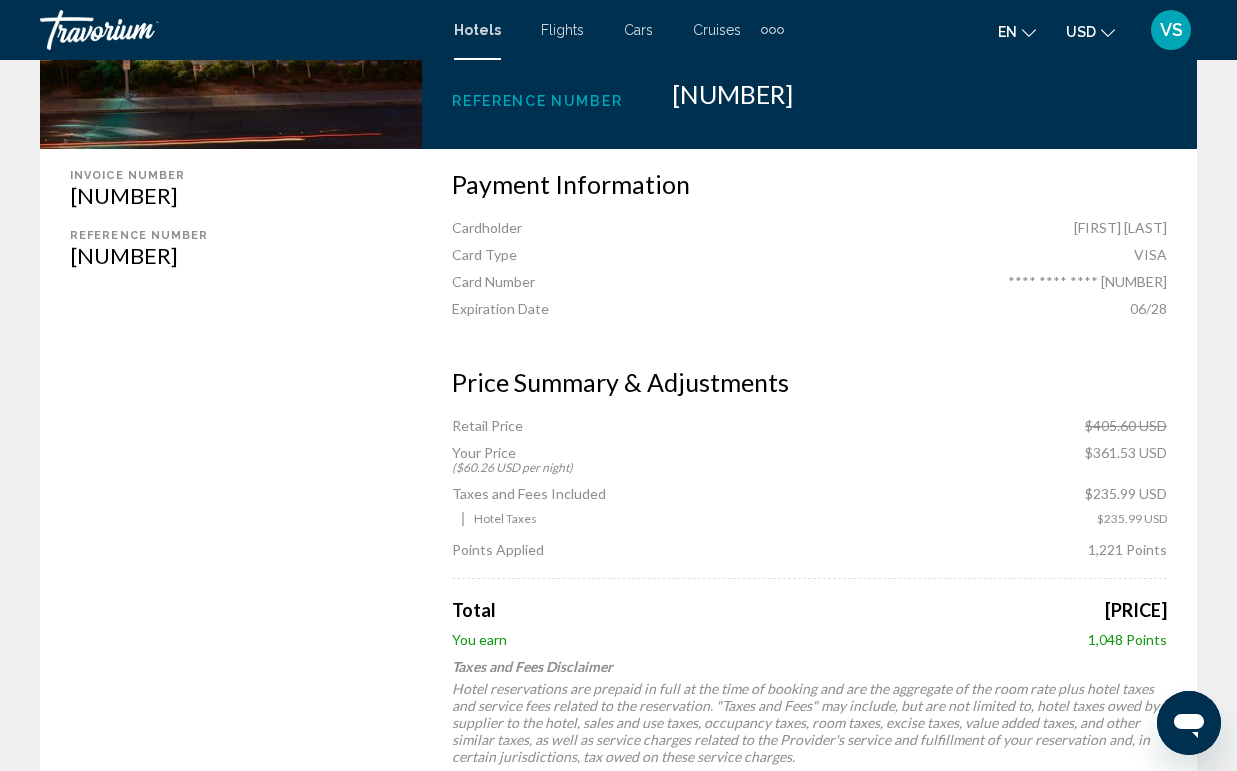 scroll, scrollTop: 555, scrollLeft: 0, axis: vertical 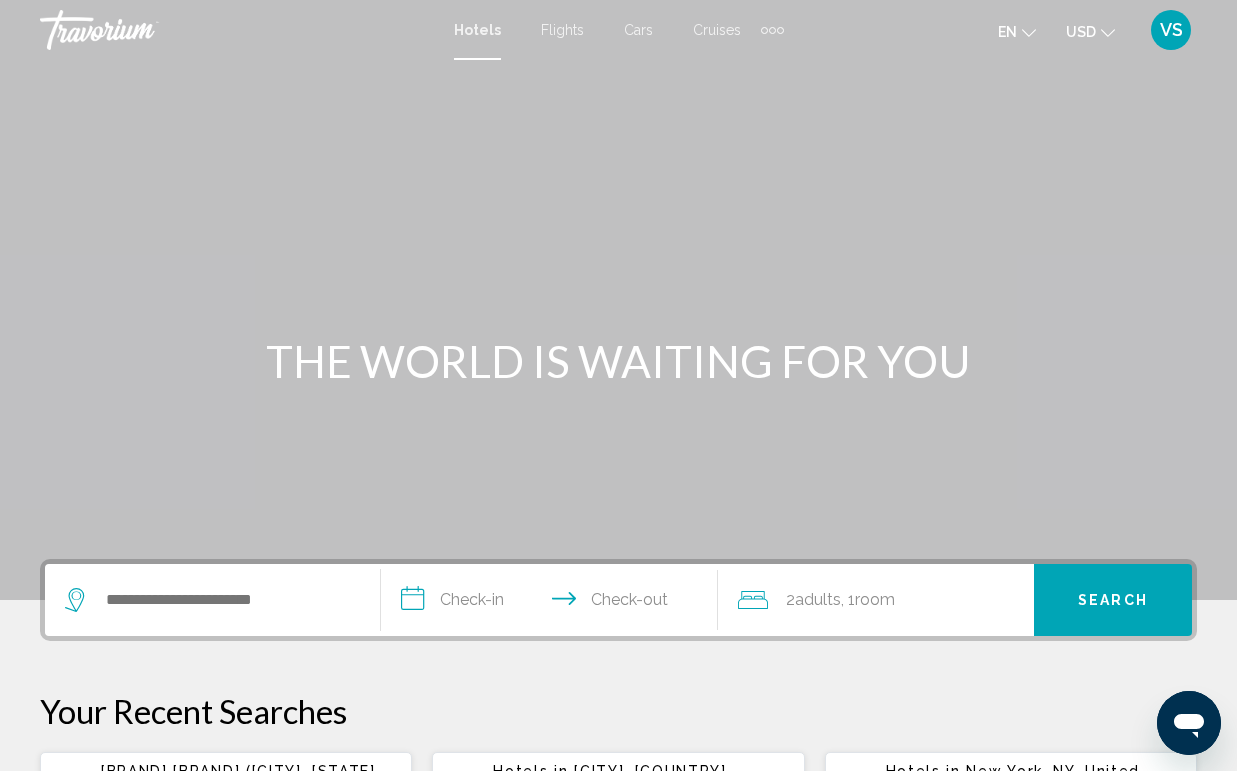 click on "VS" at bounding box center [1171, 30] 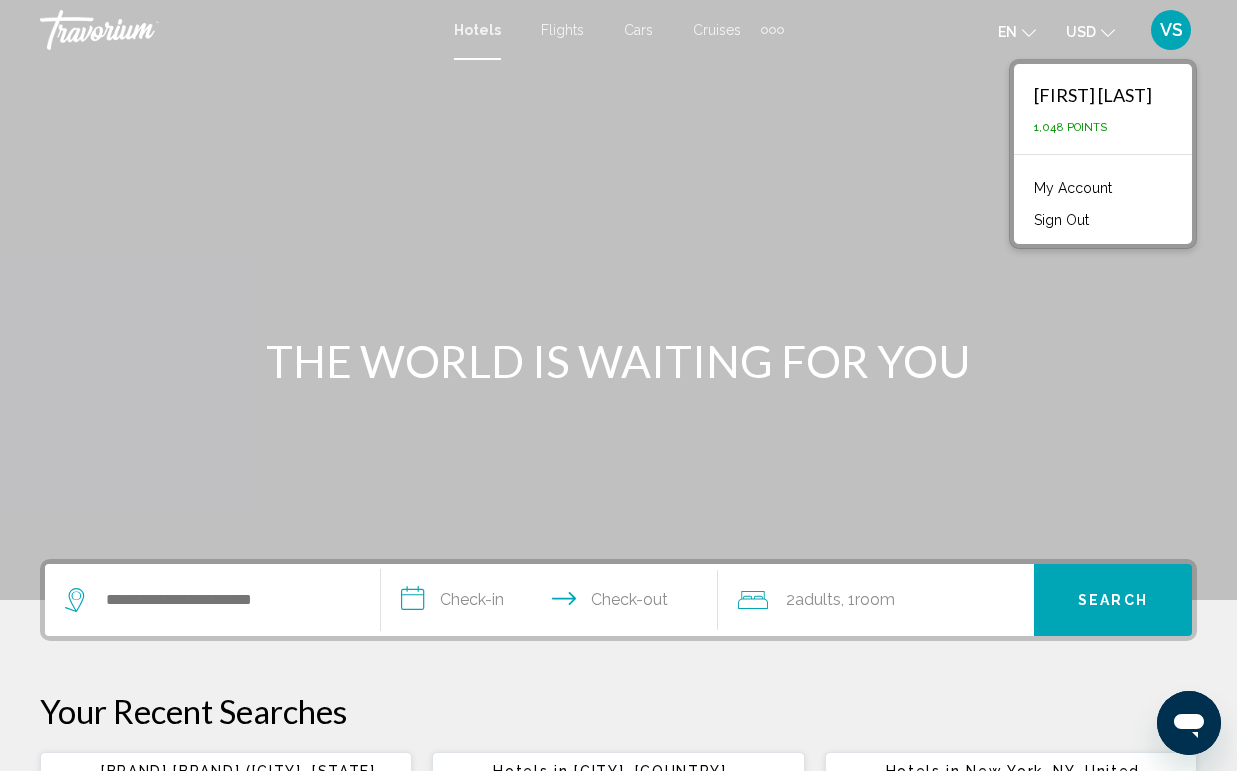 click on "My Account" at bounding box center (1073, 188) 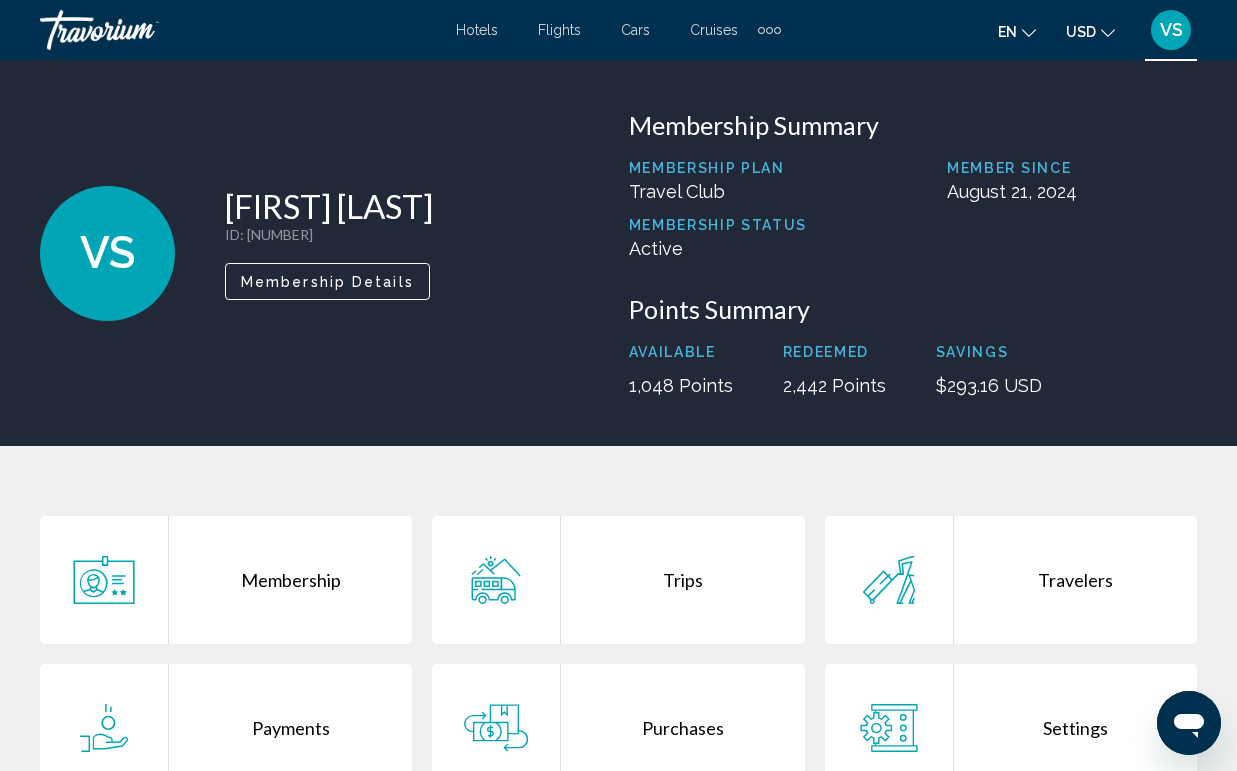 click on "Purchases" at bounding box center (682, 728) 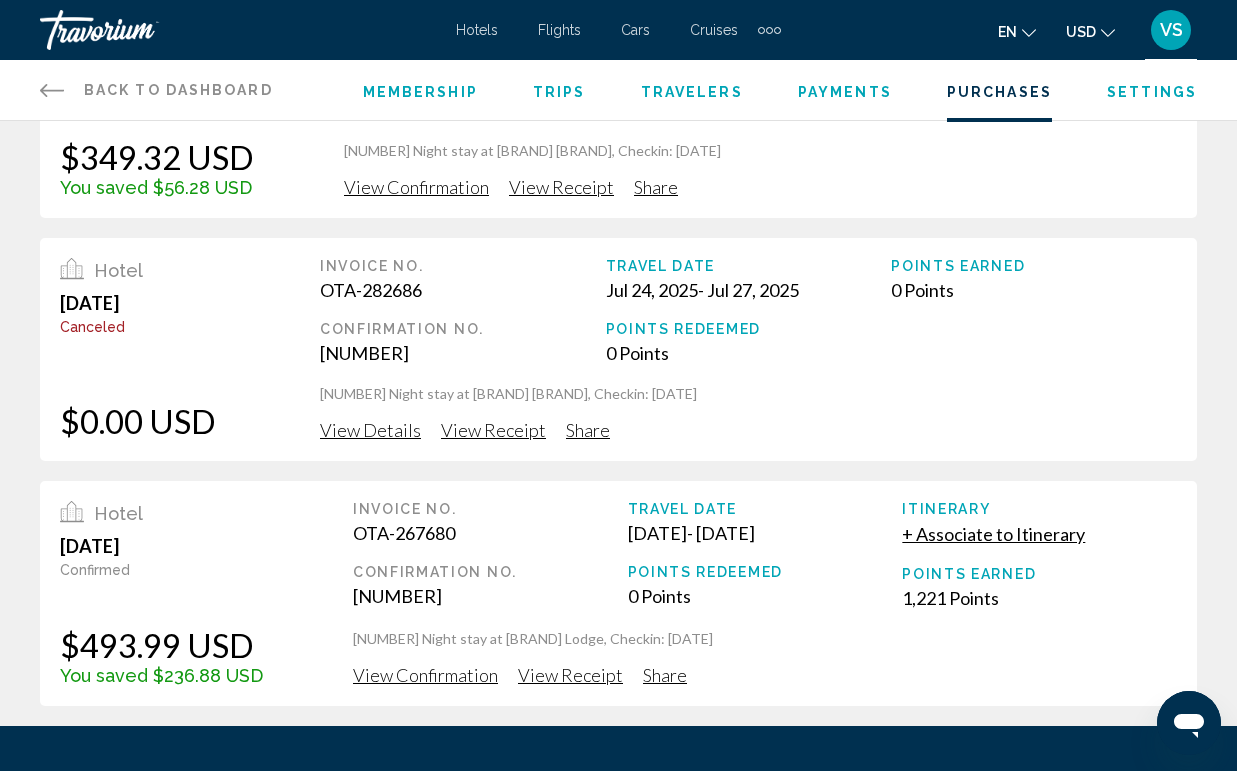 scroll, scrollTop: 0, scrollLeft: 0, axis: both 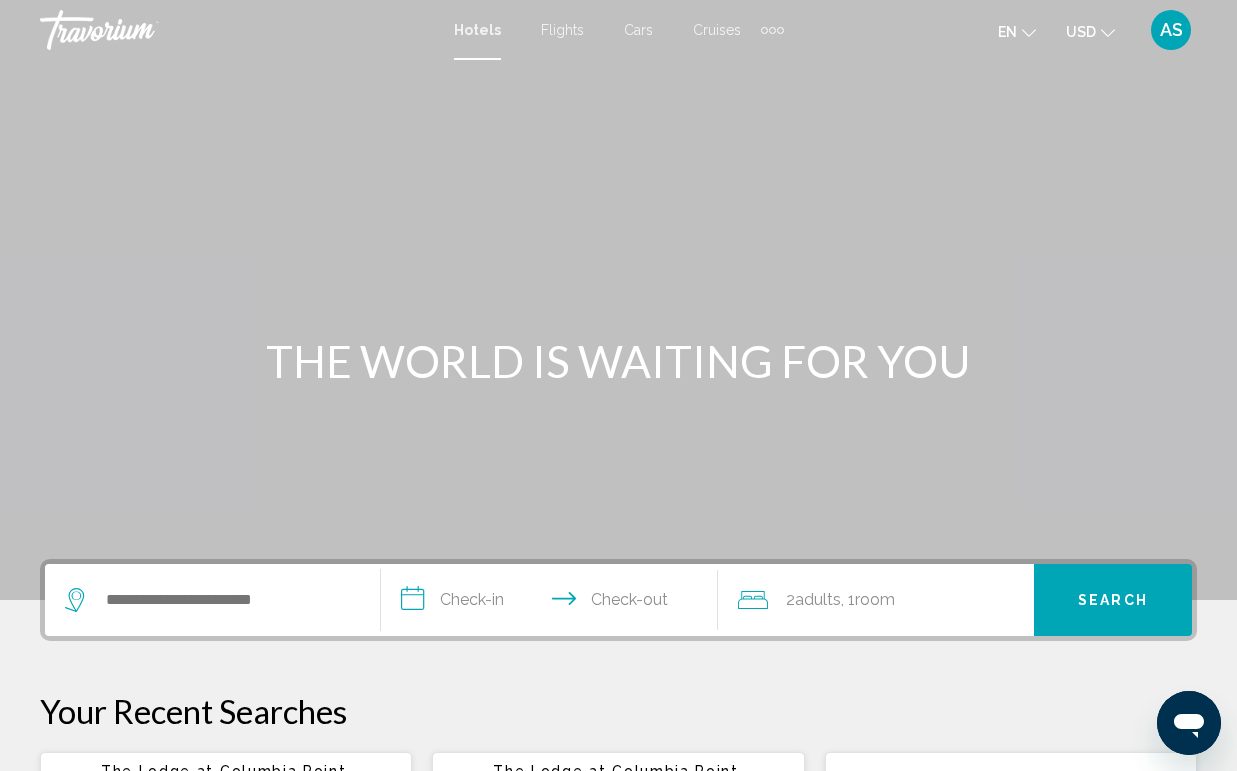click on "AS" at bounding box center (1171, 30) 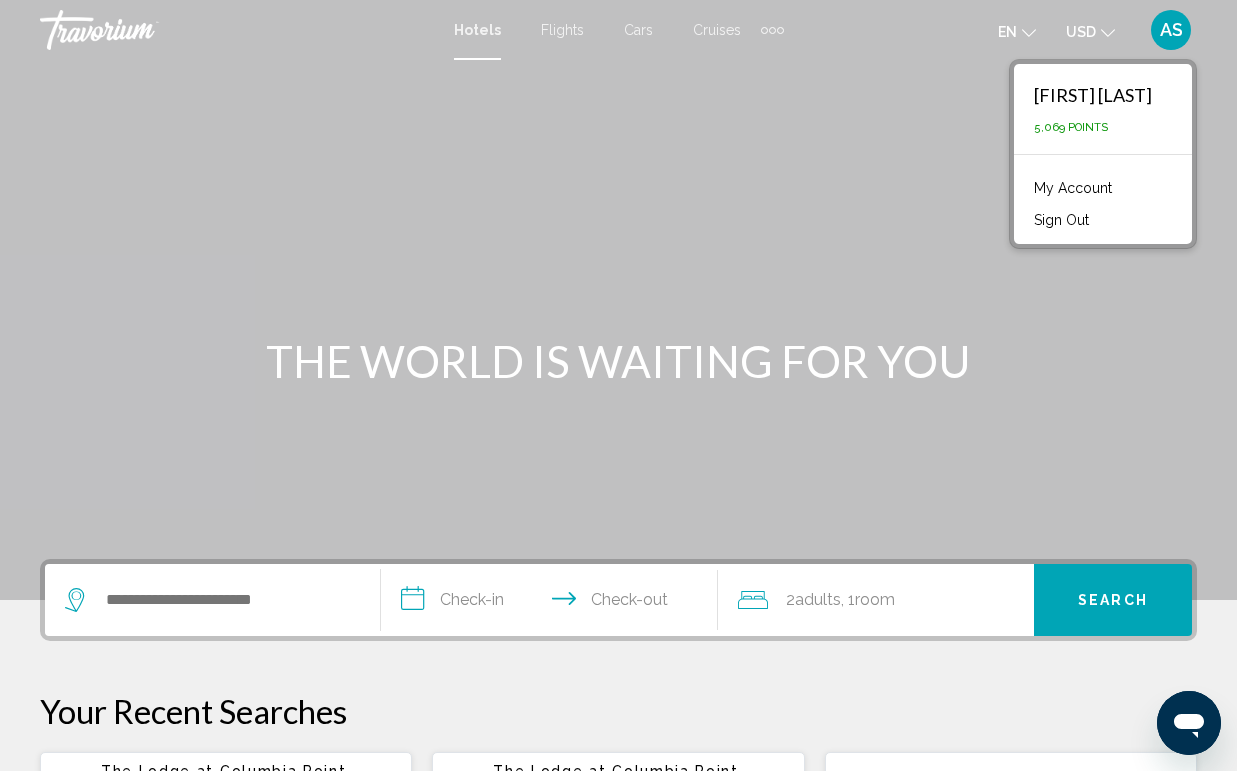 click on "My Account" at bounding box center (1073, 188) 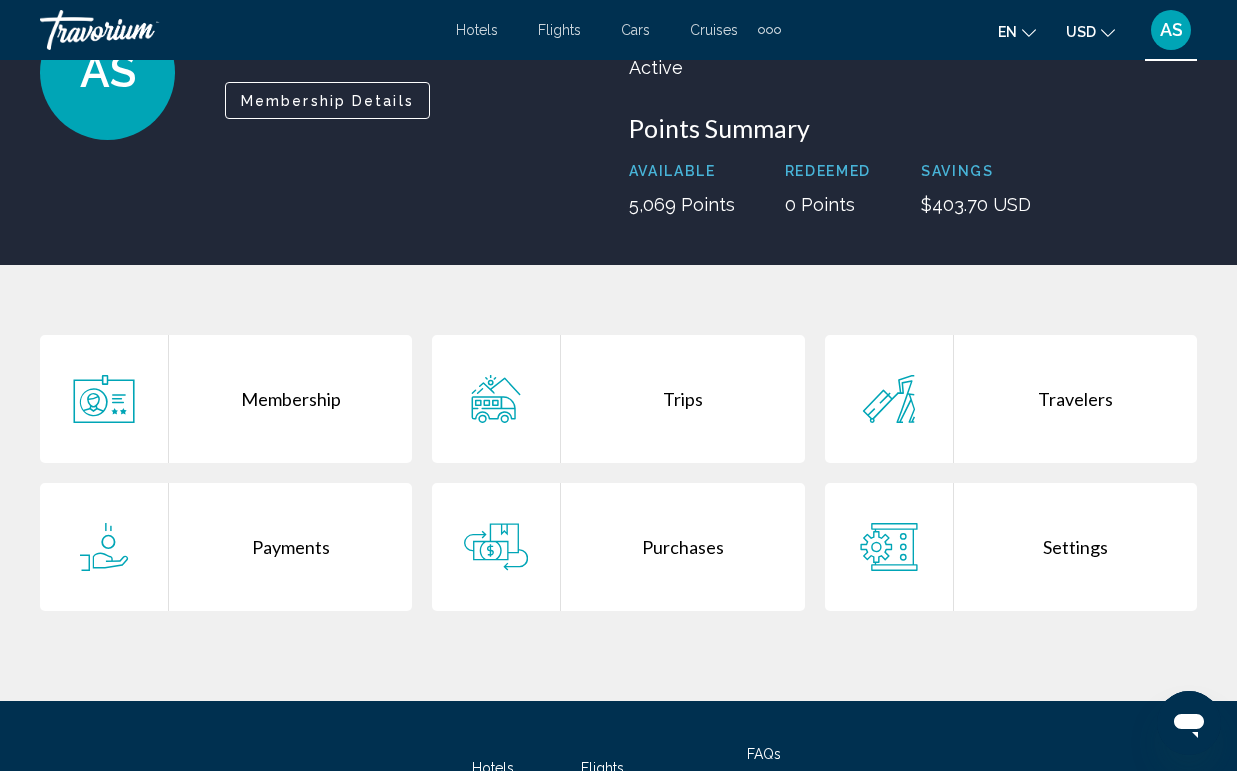 scroll, scrollTop: 206, scrollLeft: 0, axis: vertical 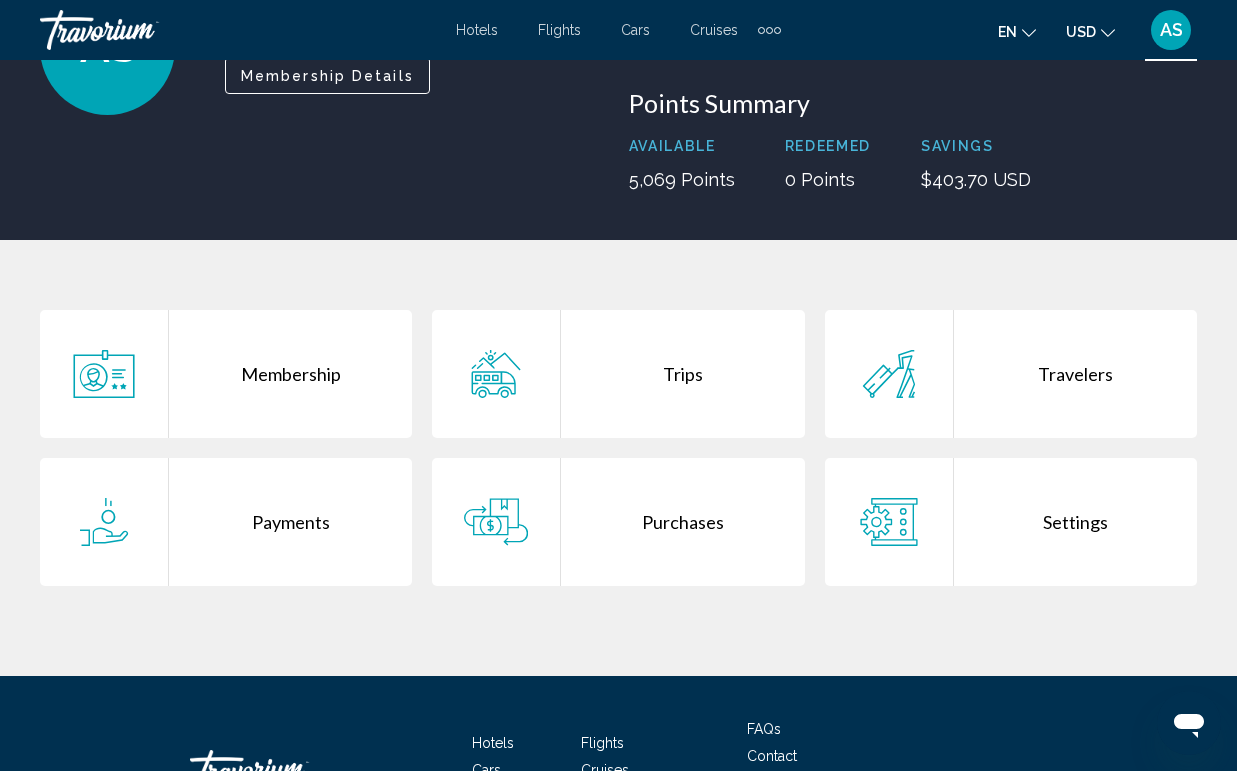 click on "Purchases" at bounding box center (682, 522) 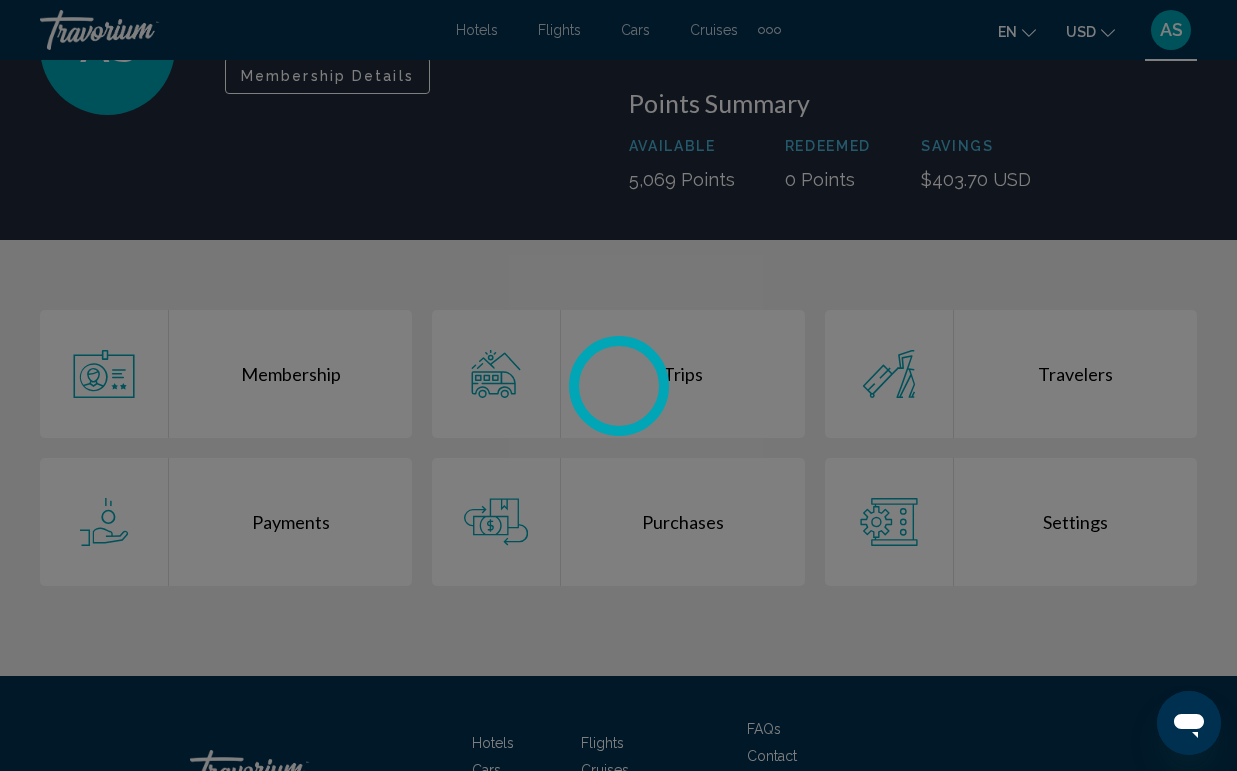 scroll, scrollTop: 0, scrollLeft: 0, axis: both 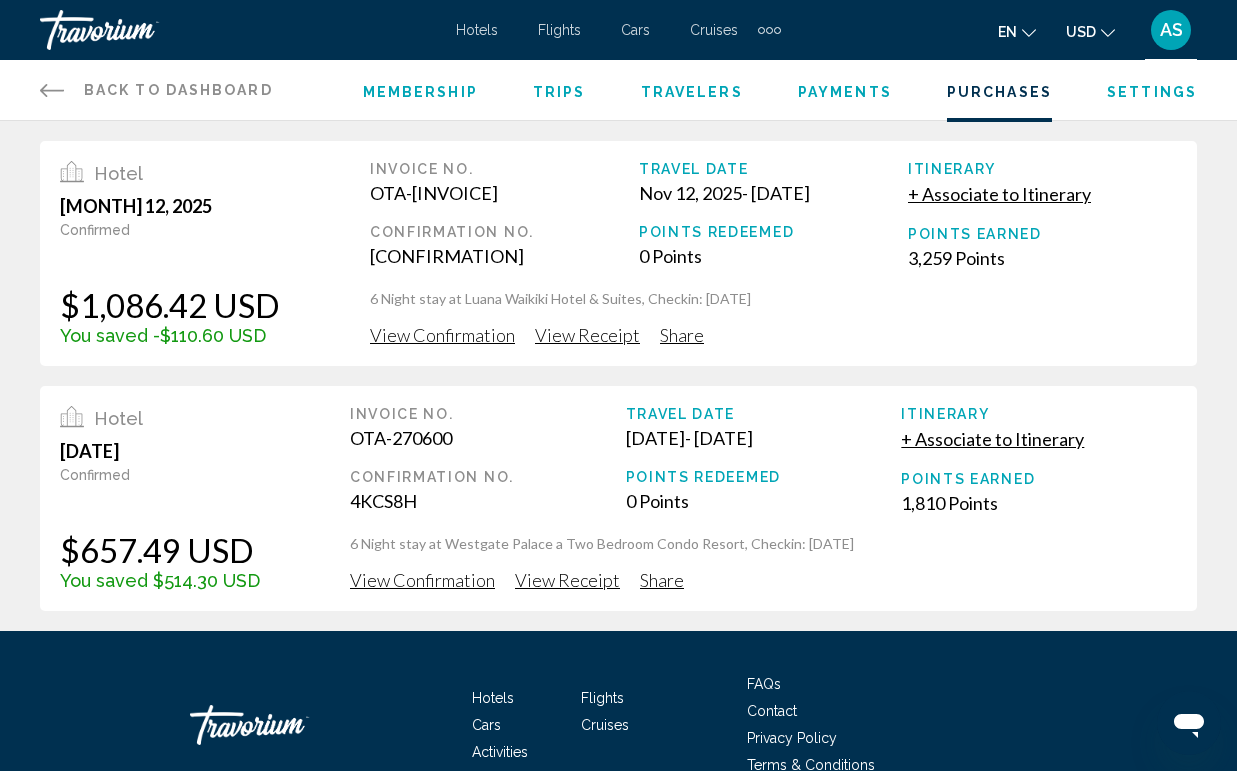 click on "View Receipt" at bounding box center [587, 335] 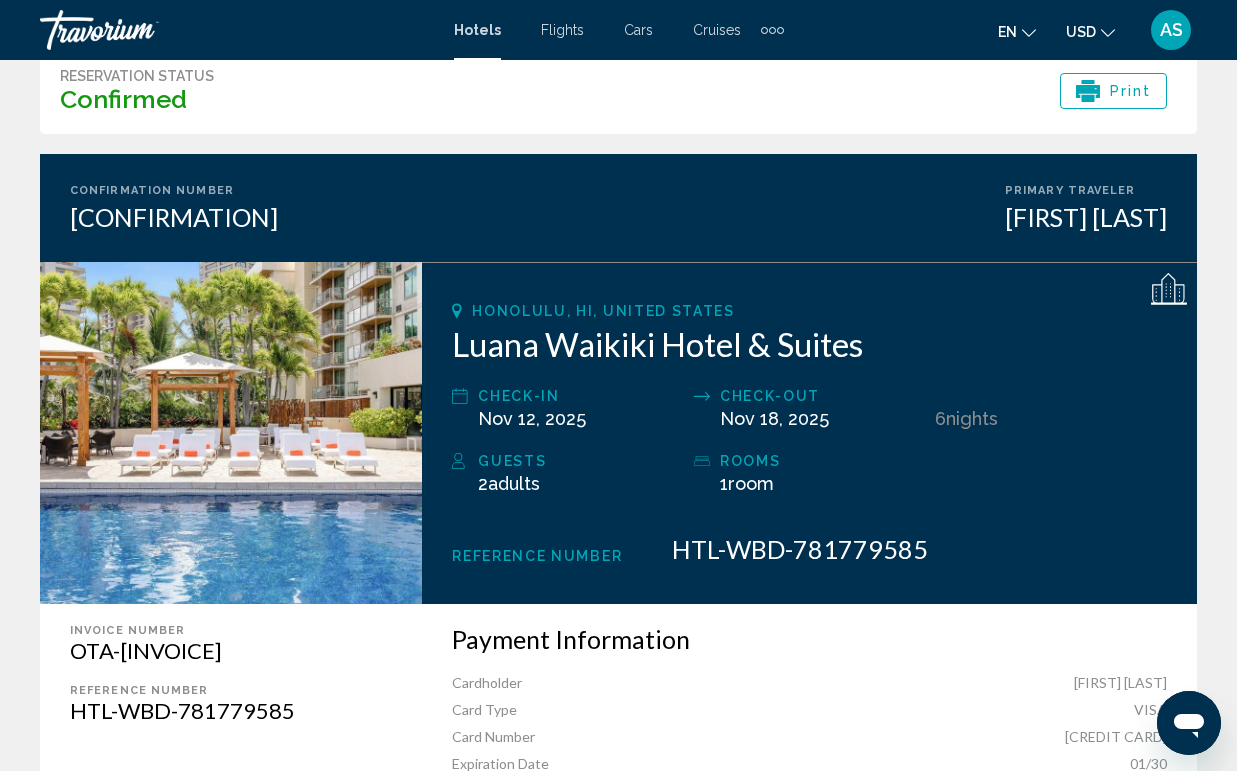 scroll, scrollTop: 0, scrollLeft: 0, axis: both 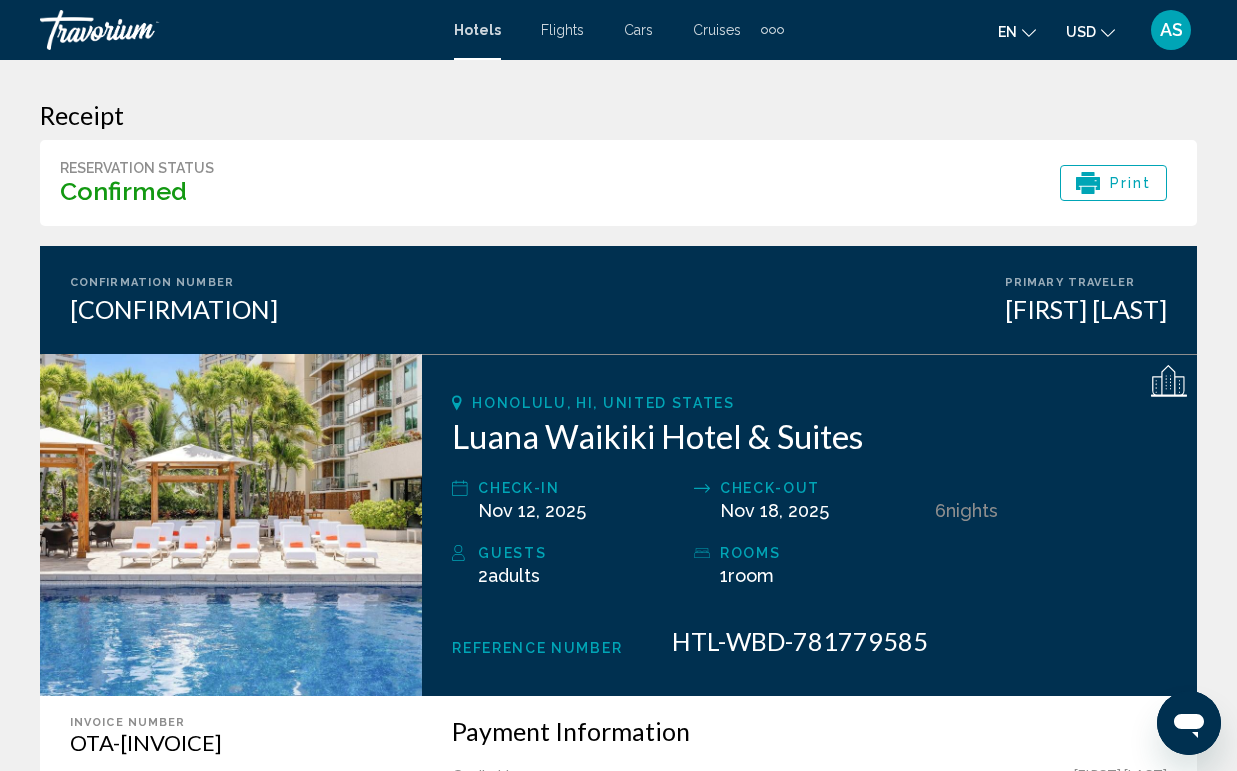 click on "Print" at bounding box center (1131, 183) 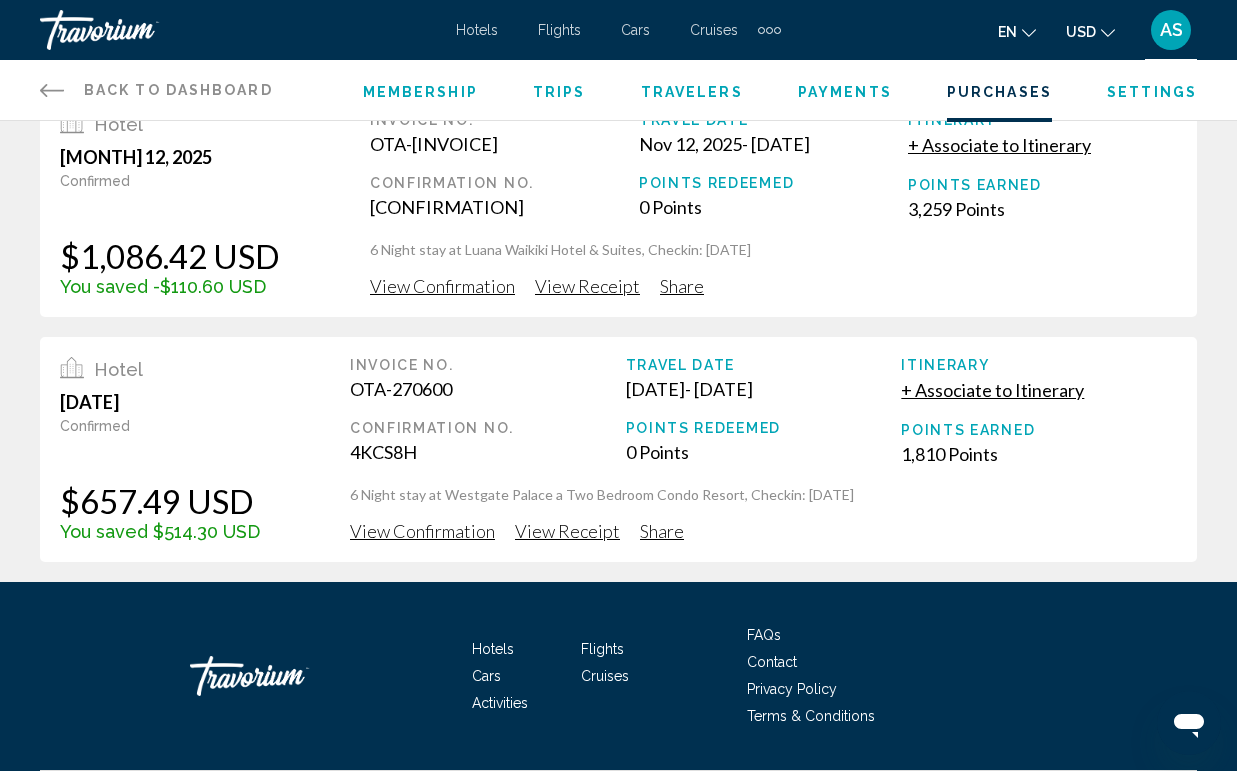 scroll, scrollTop: 0, scrollLeft: 0, axis: both 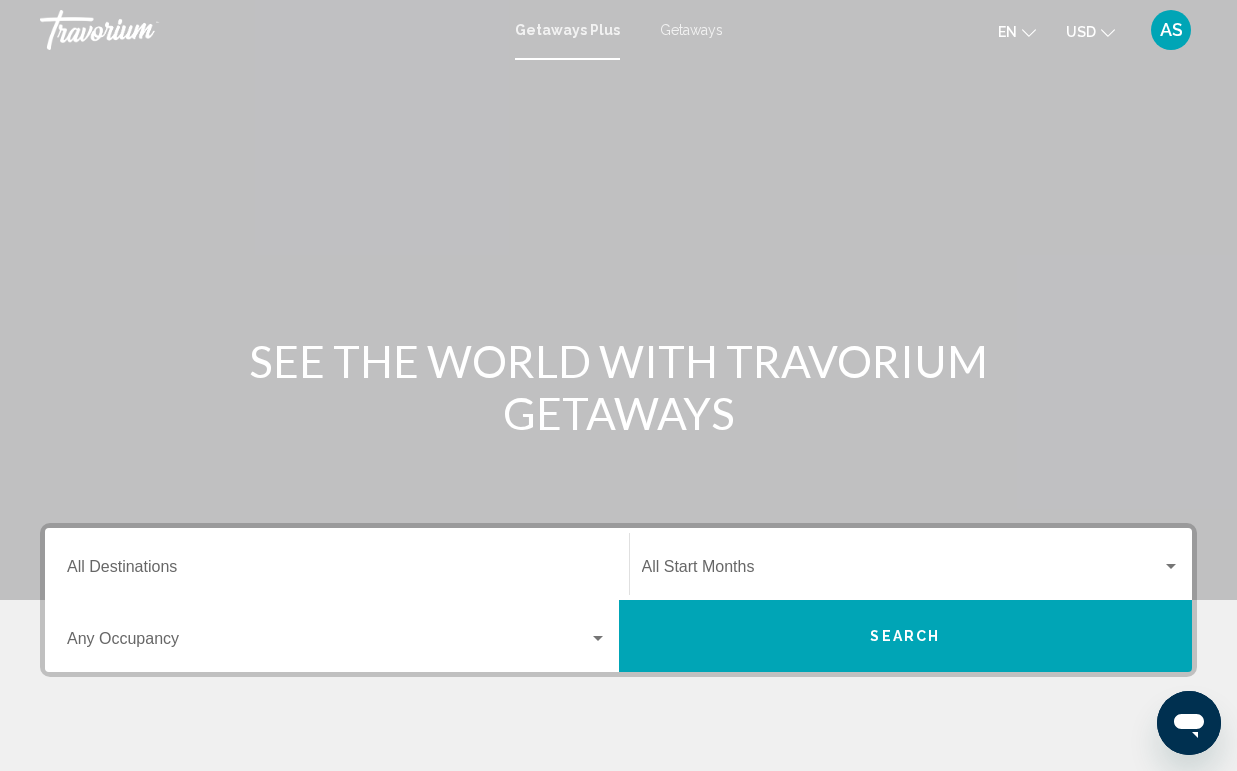 click on "AS" at bounding box center (1171, 30) 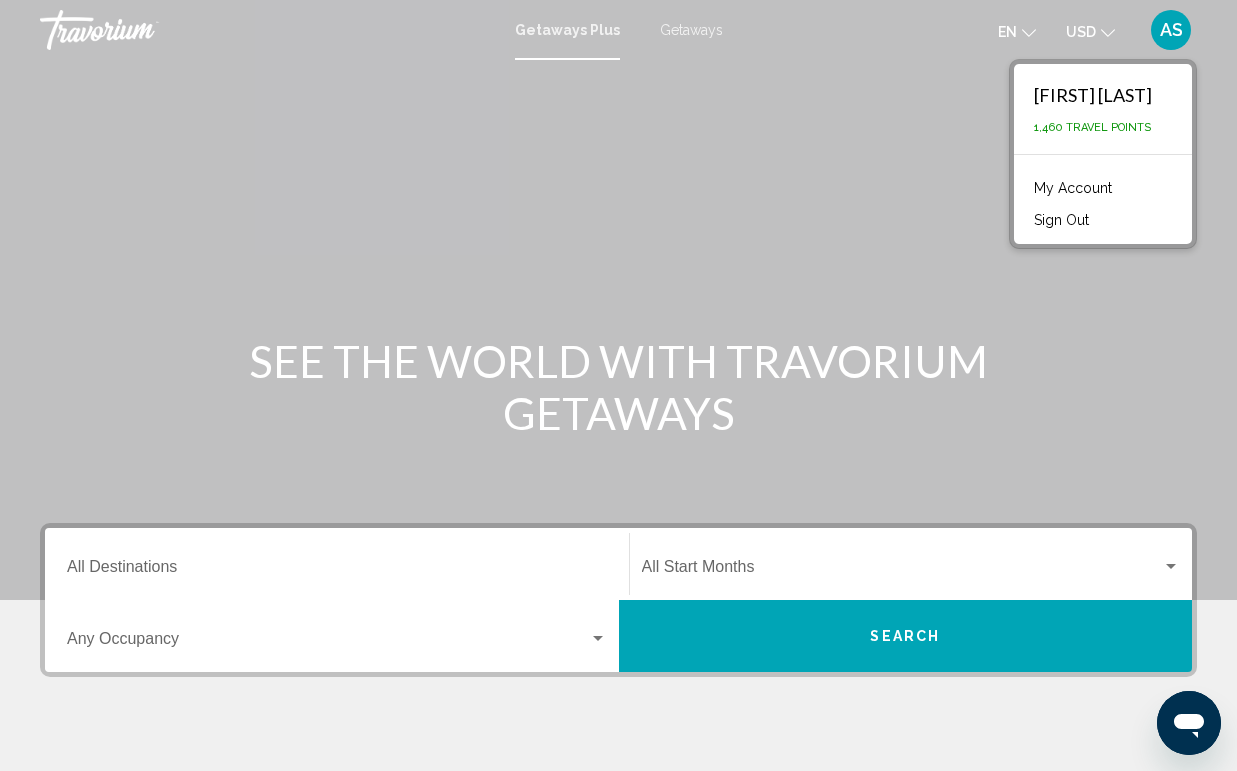 click on "My Account" at bounding box center [1073, 188] 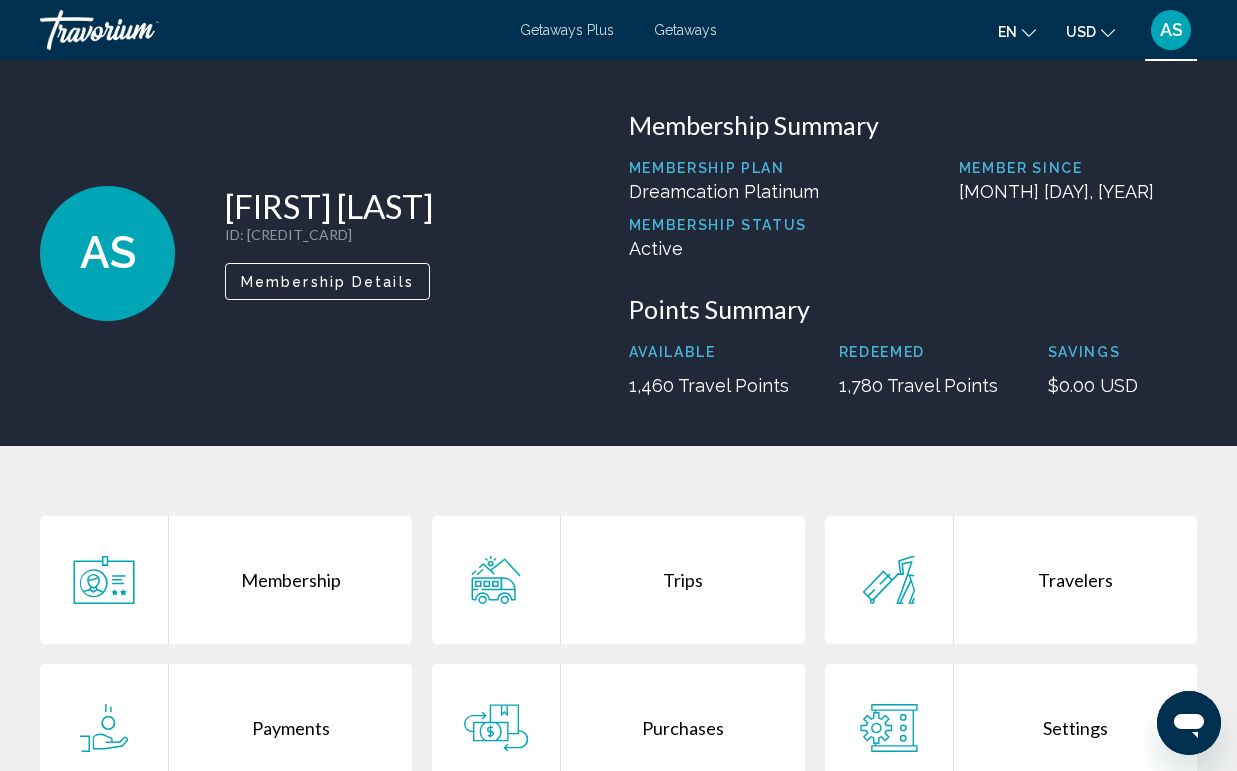 click on "Purchases" at bounding box center [682, 728] 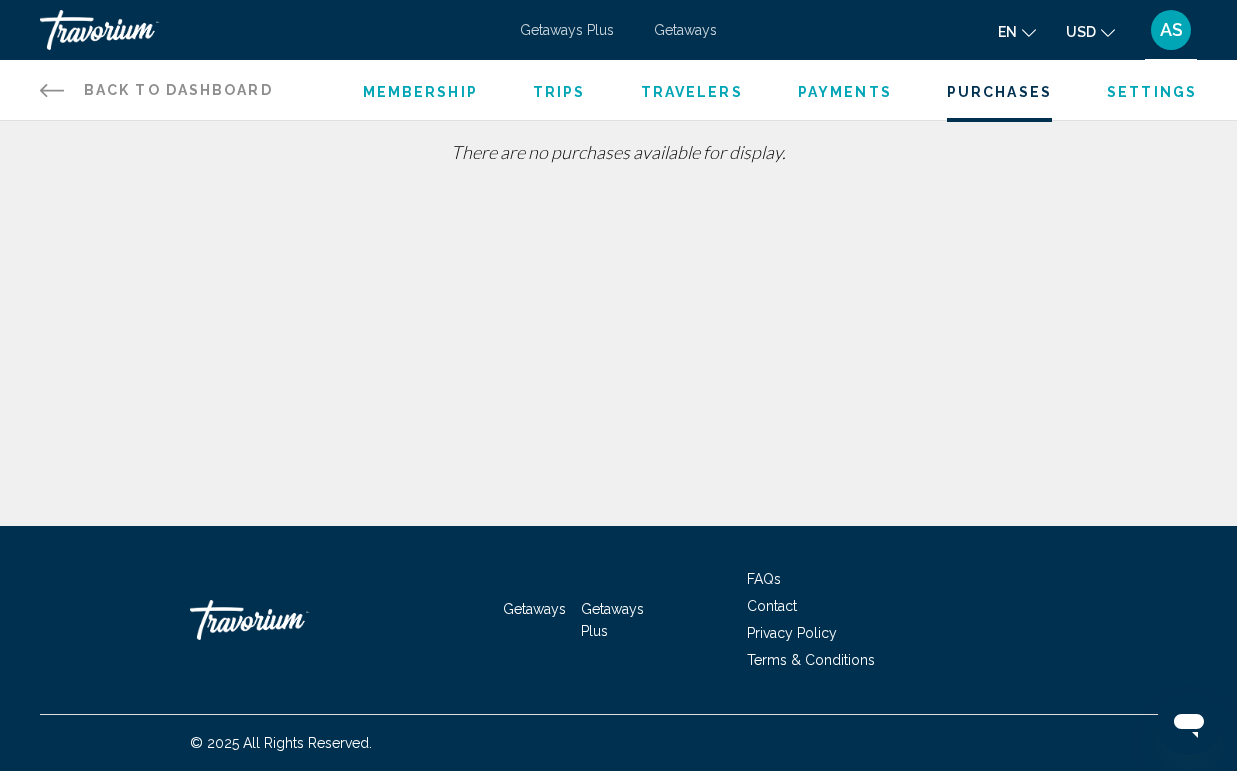 click on "Trips" at bounding box center [559, 92] 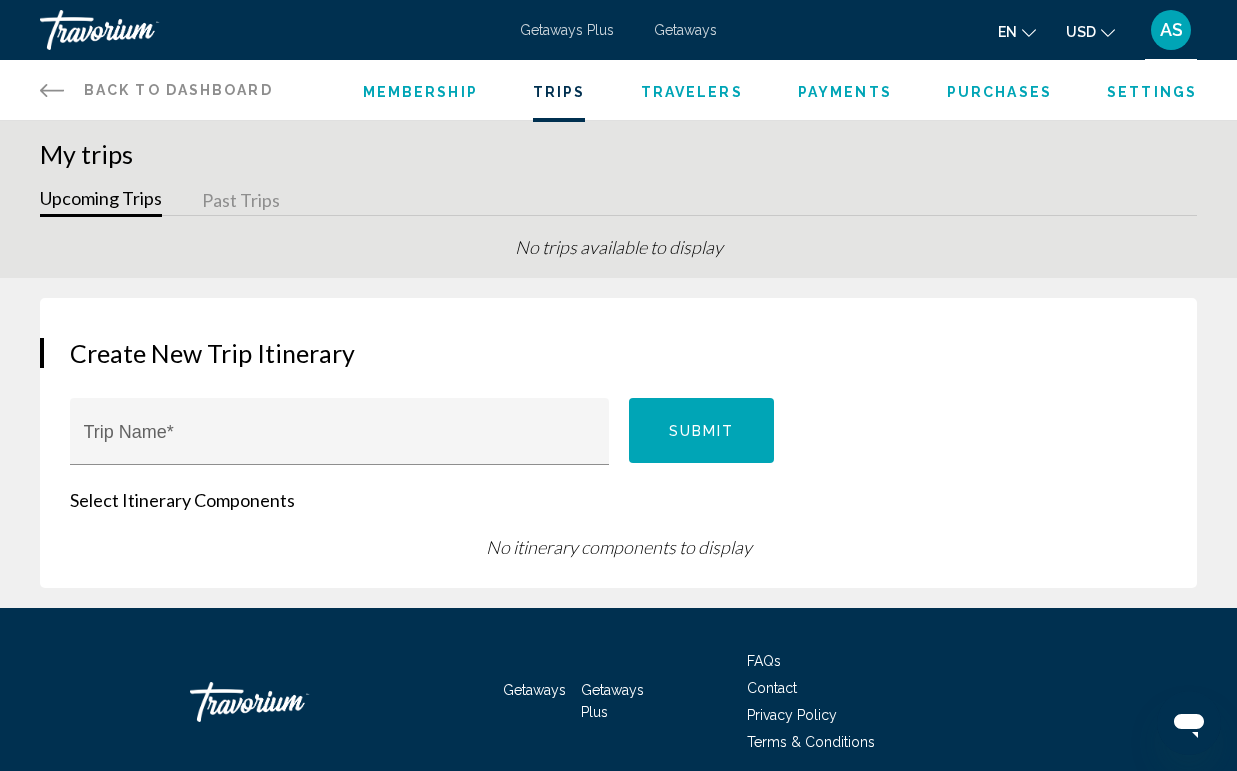 scroll, scrollTop: 0, scrollLeft: 0, axis: both 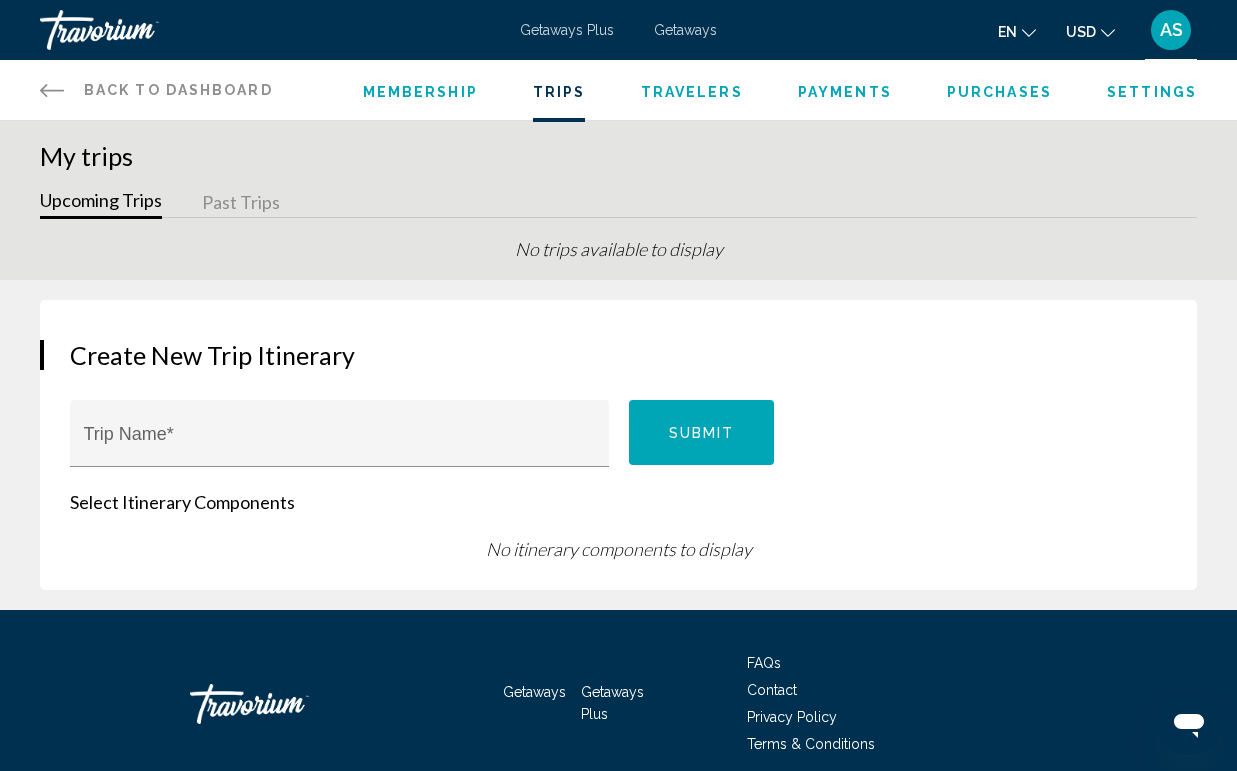 click on "Past Trips" at bounding box center (241, 203) 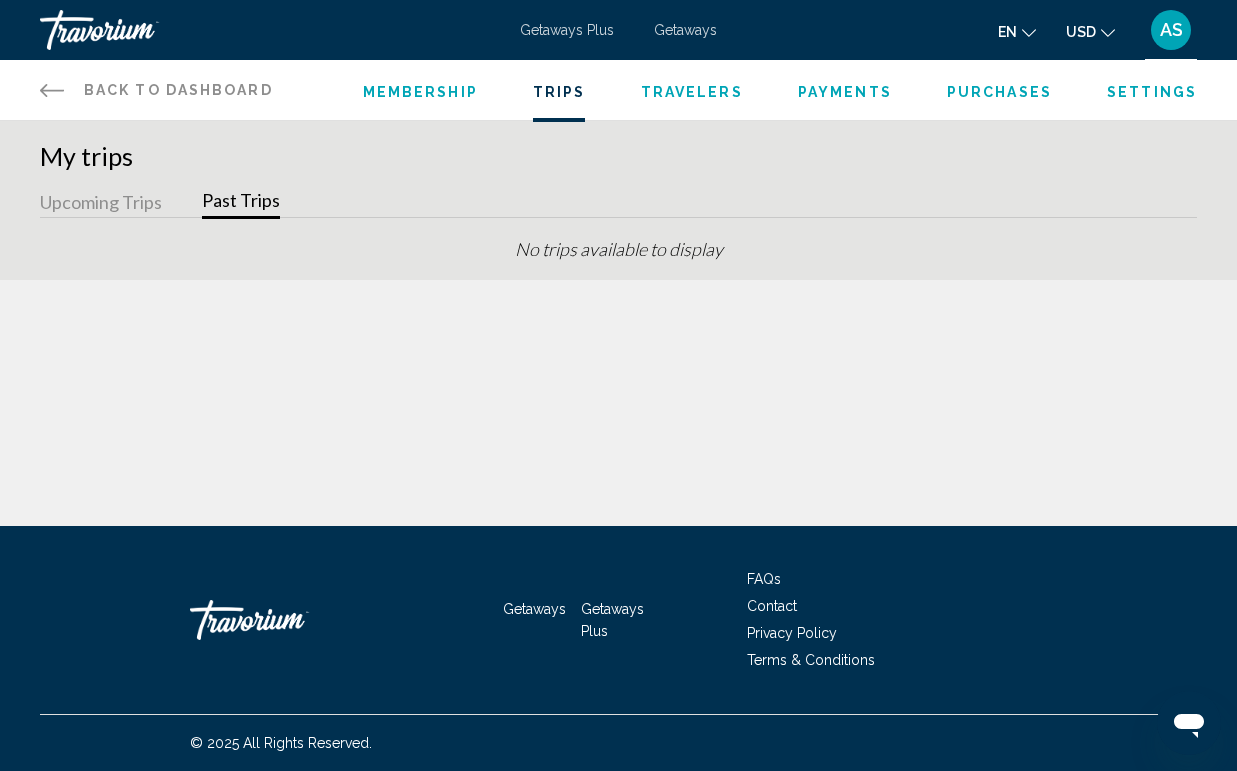 click on "Upcoming Trips" at bounding box center [101, 203] 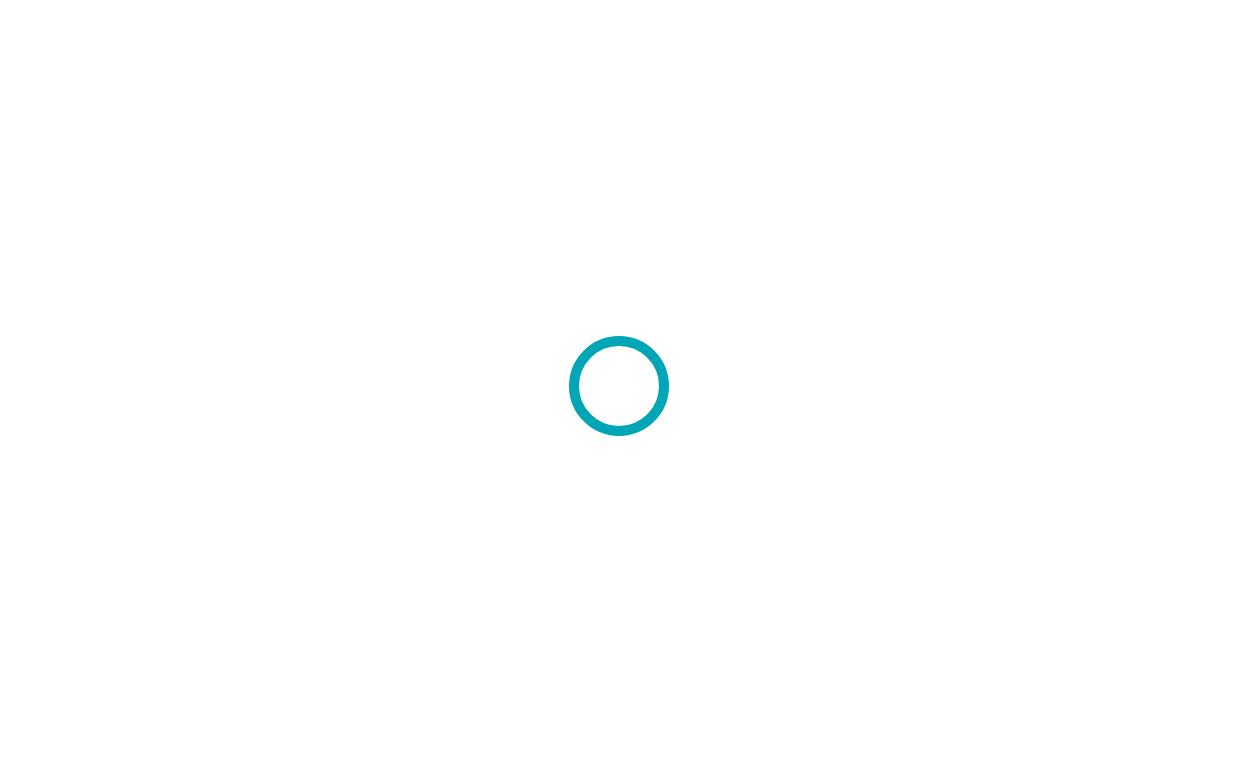 scroll, scrollTop: 0, scrollLeft: 0, axis: both 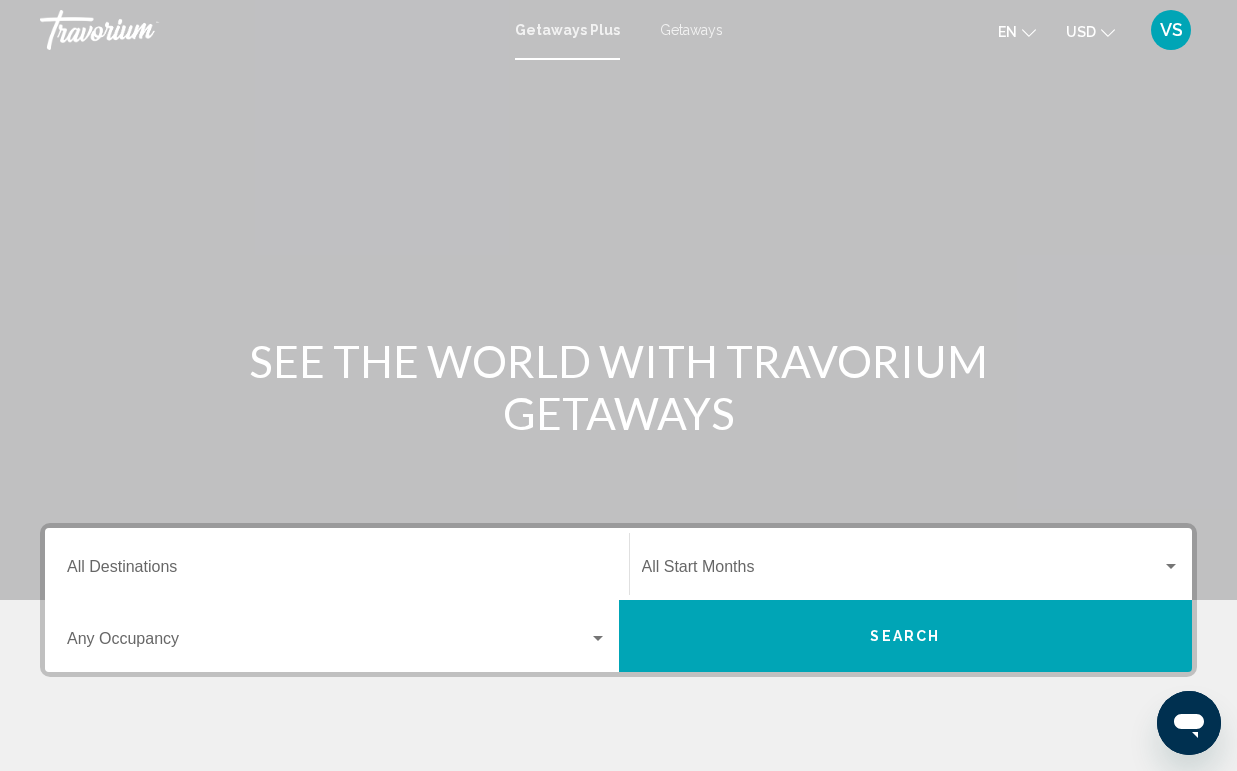 click on "VS" at bounding box center (1171, 30) 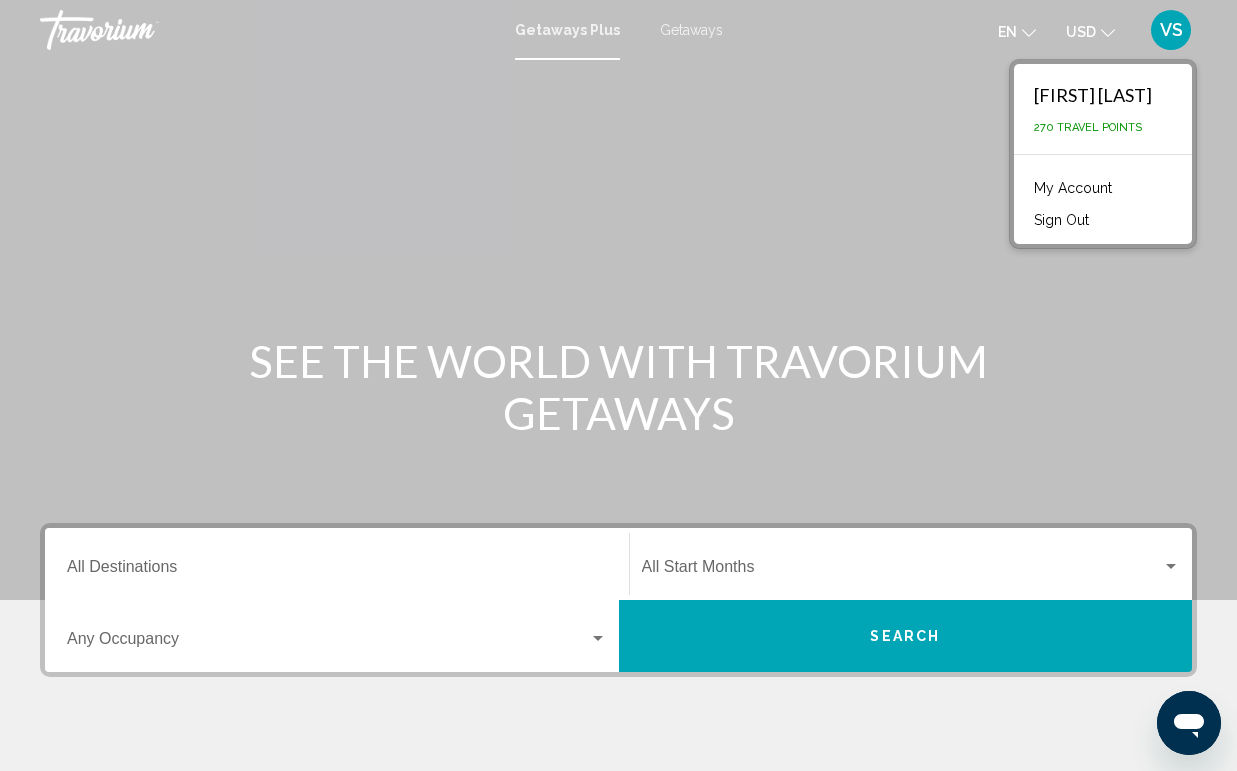 click on "My Account" at bounding box center [1073, 188] 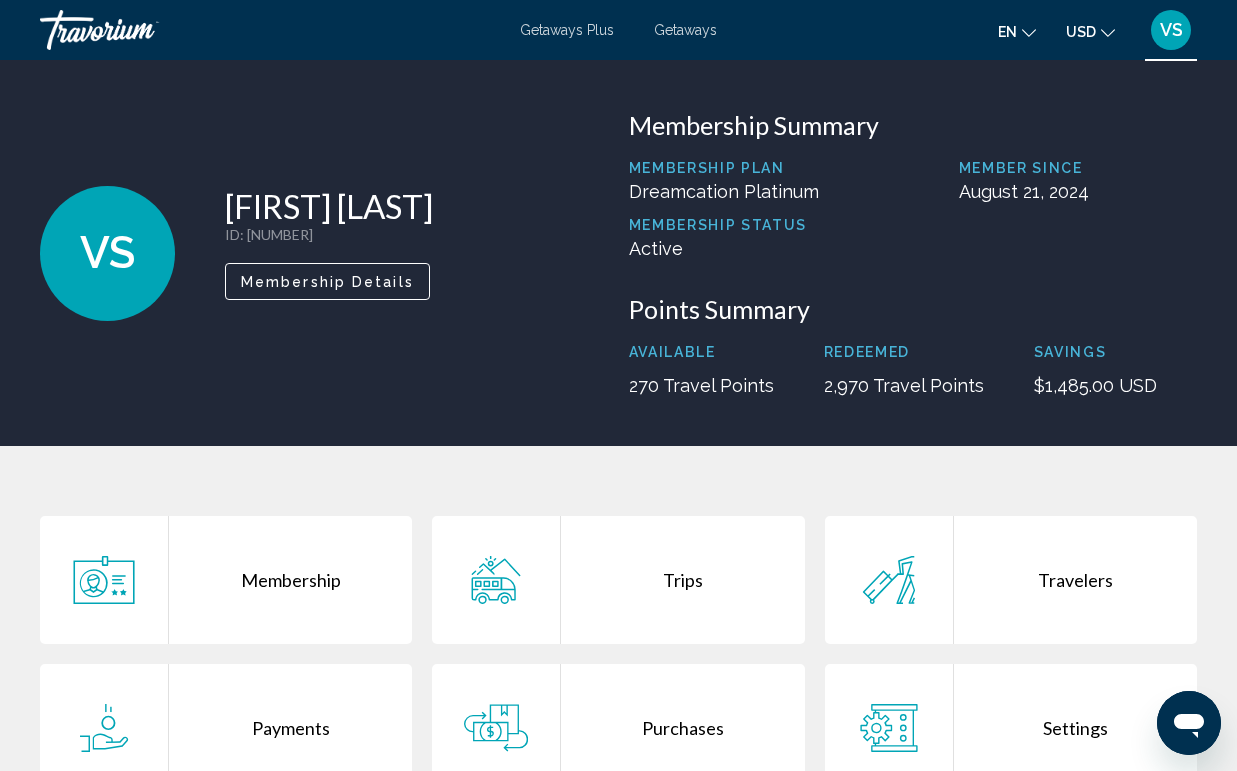 click on "Purchases" at bounding box center (682, 728) 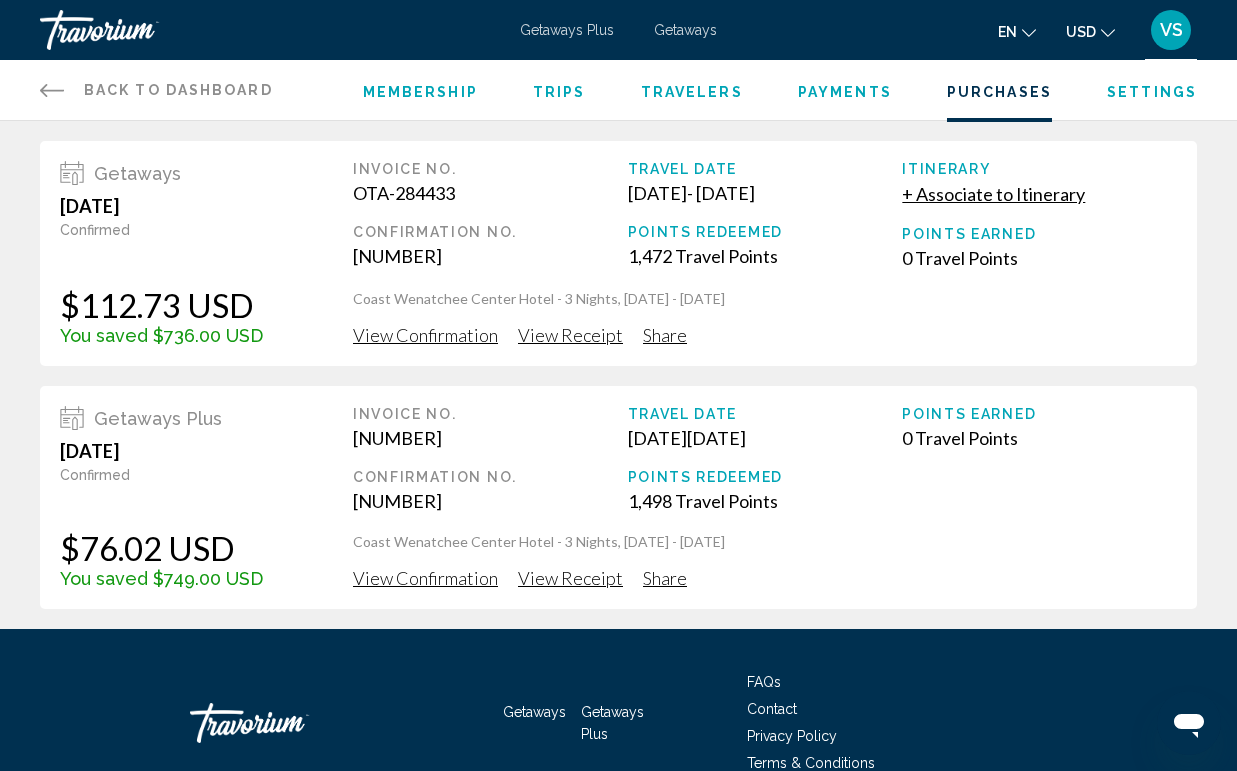 click on "View Receipt" at bounding box center (570, 335) 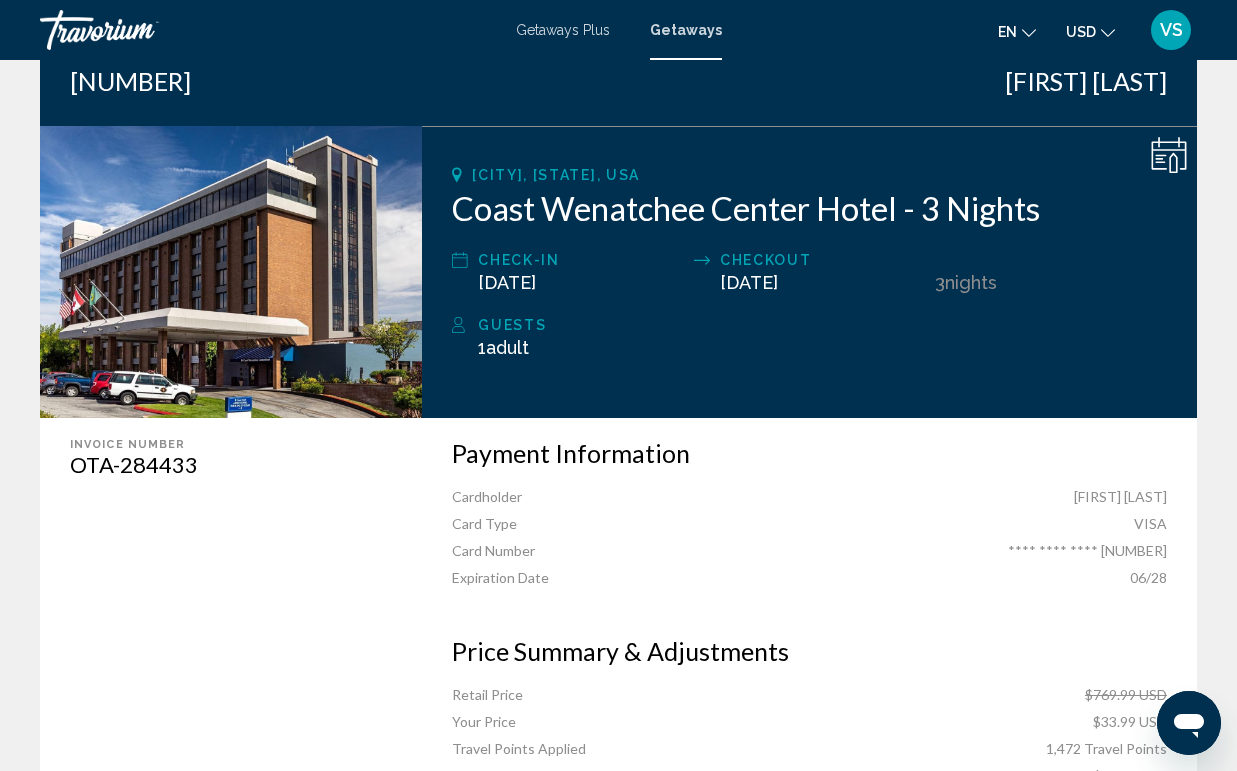 scroll, scrollTop: 0, scrollLeft: 0, axis: both 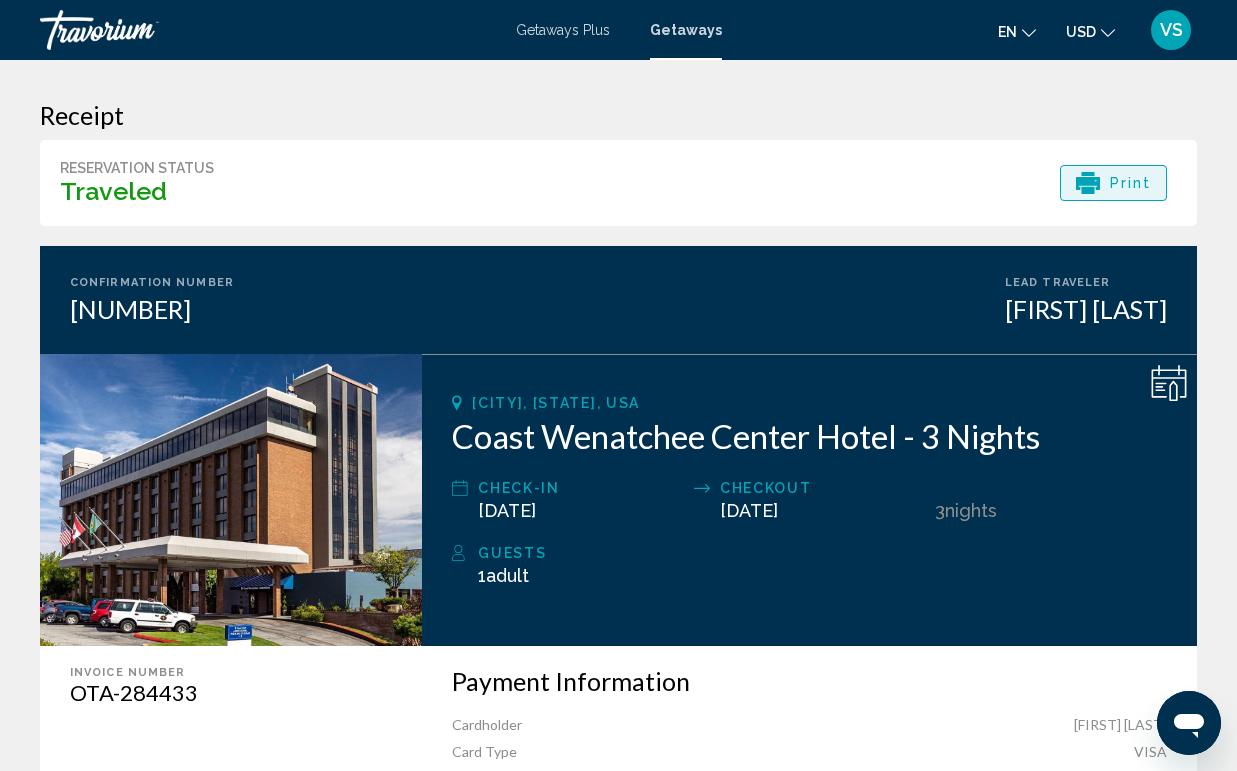 click on "Print" at bounding box center [1131, 183] 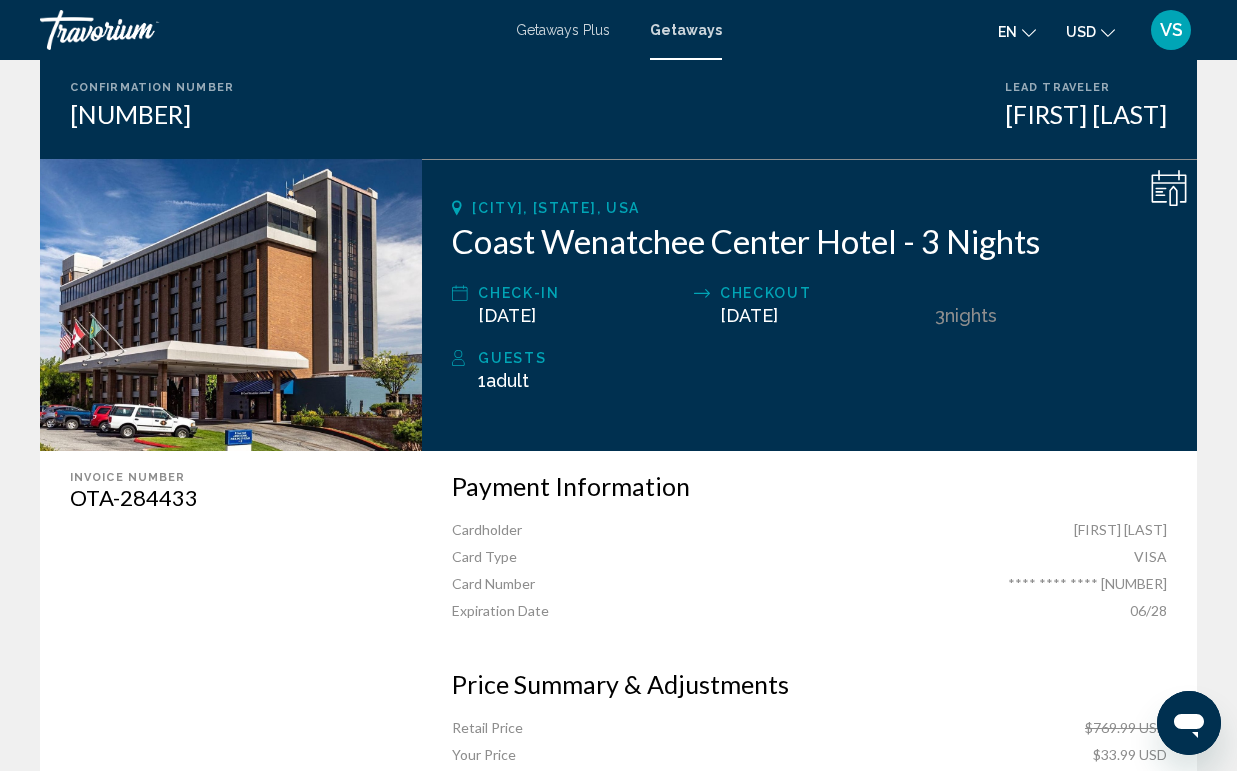 scroll, scrollTop: 174, scrollLeft: 0, axis: vertical 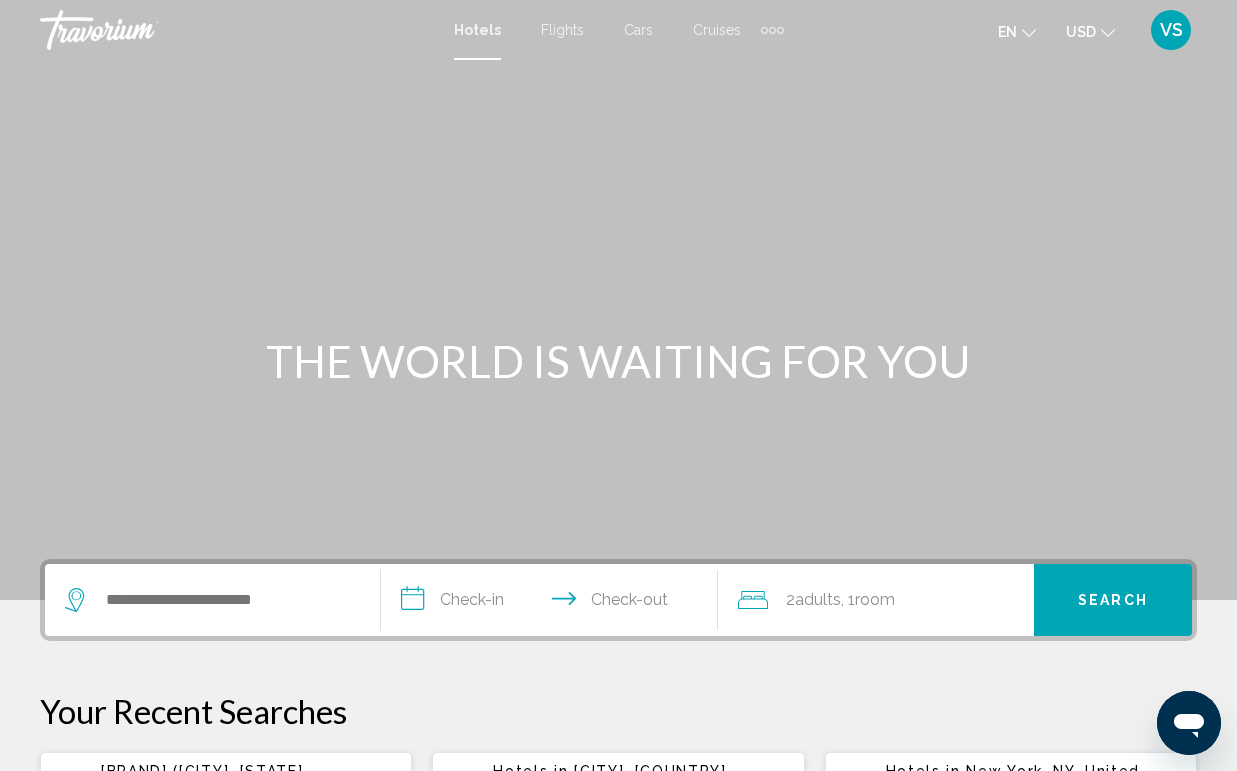 click on "VS" at bounding box center [1171, 30] 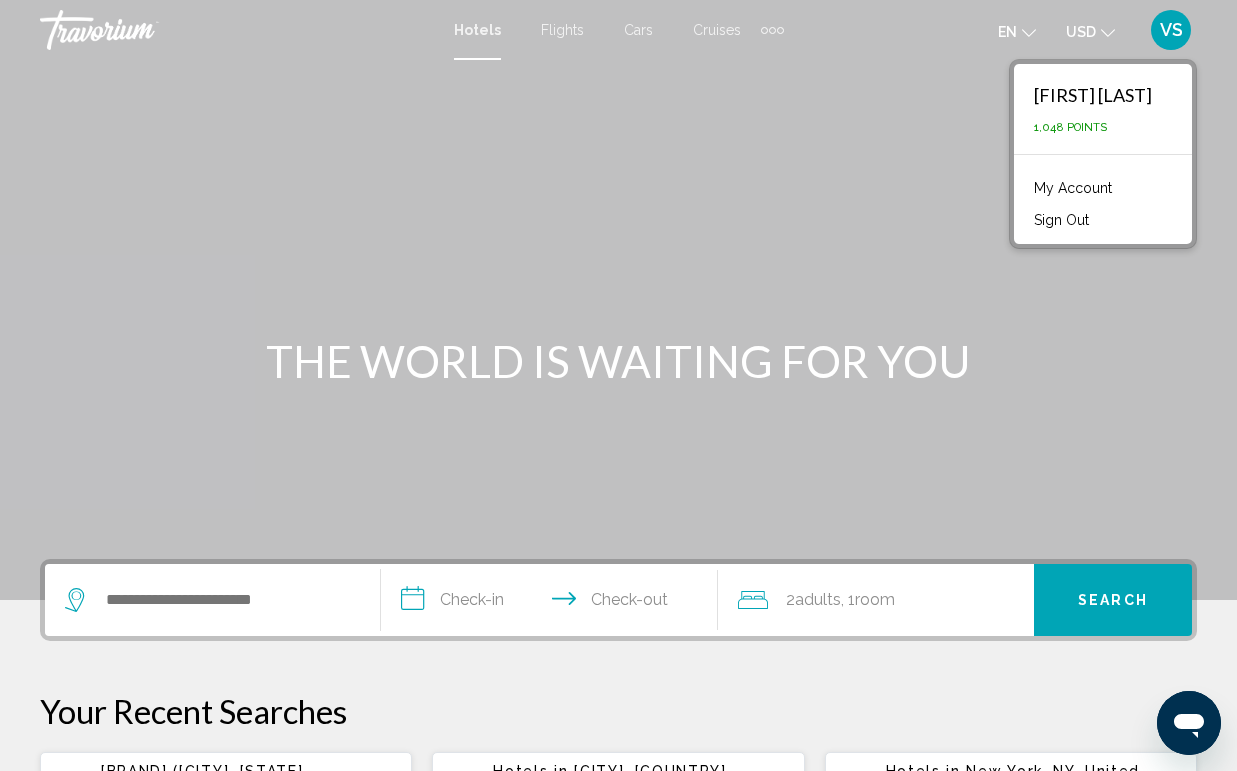 click on "My Account" at bounding box center [1073, 188] 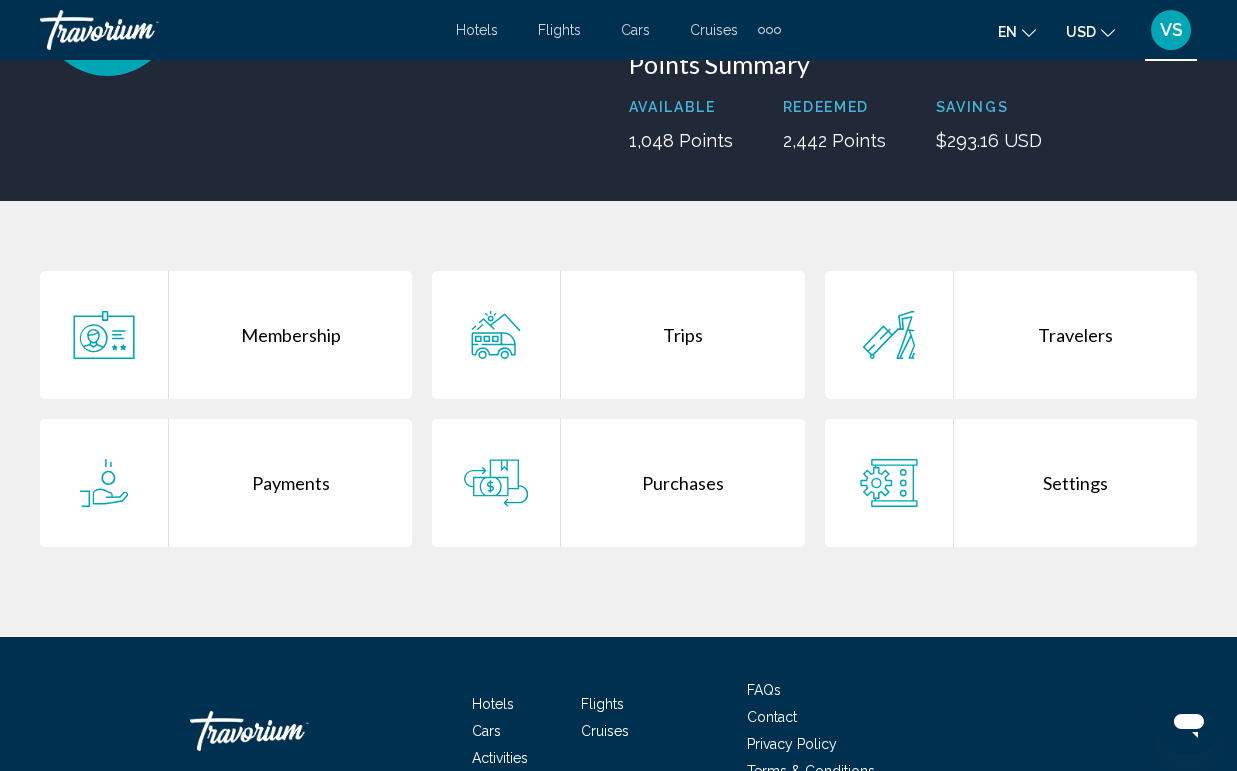 scroll, scrollTop: 254, scrollLeft: 0, axis: vertical 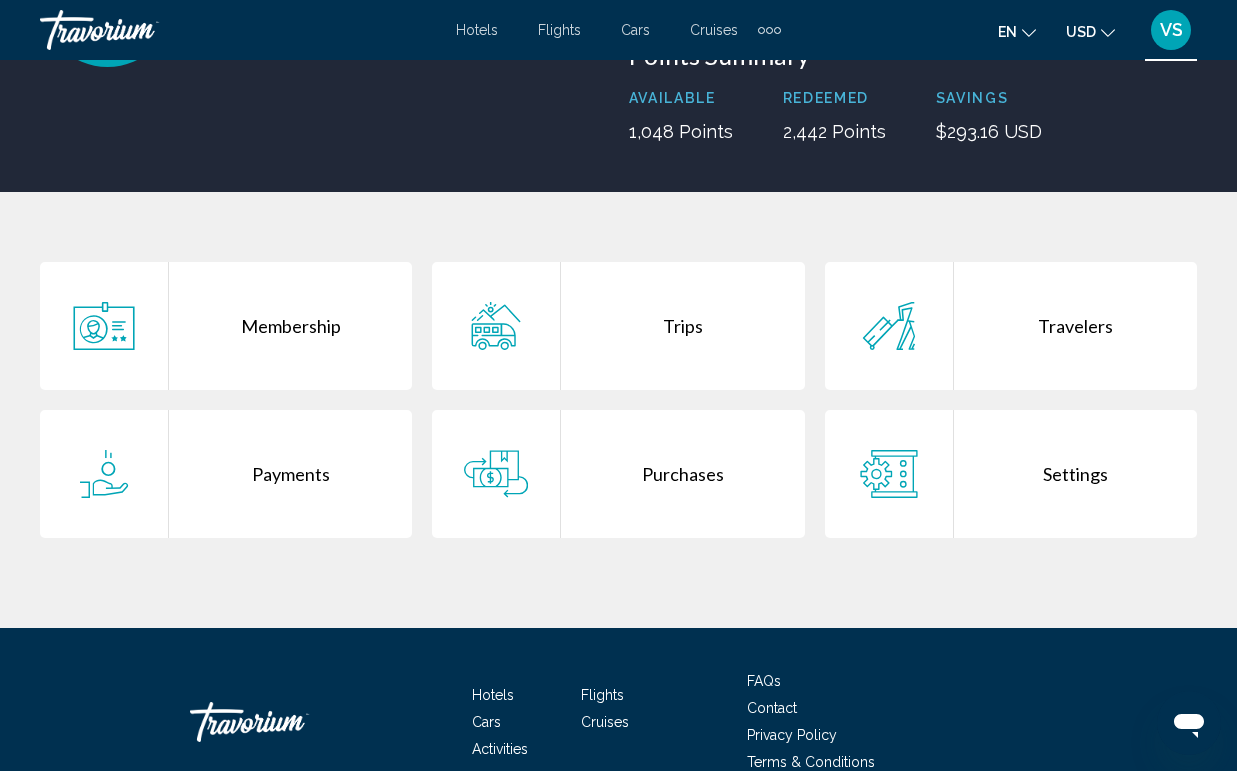 click on "Purchases" at bounding box center (682, 474) 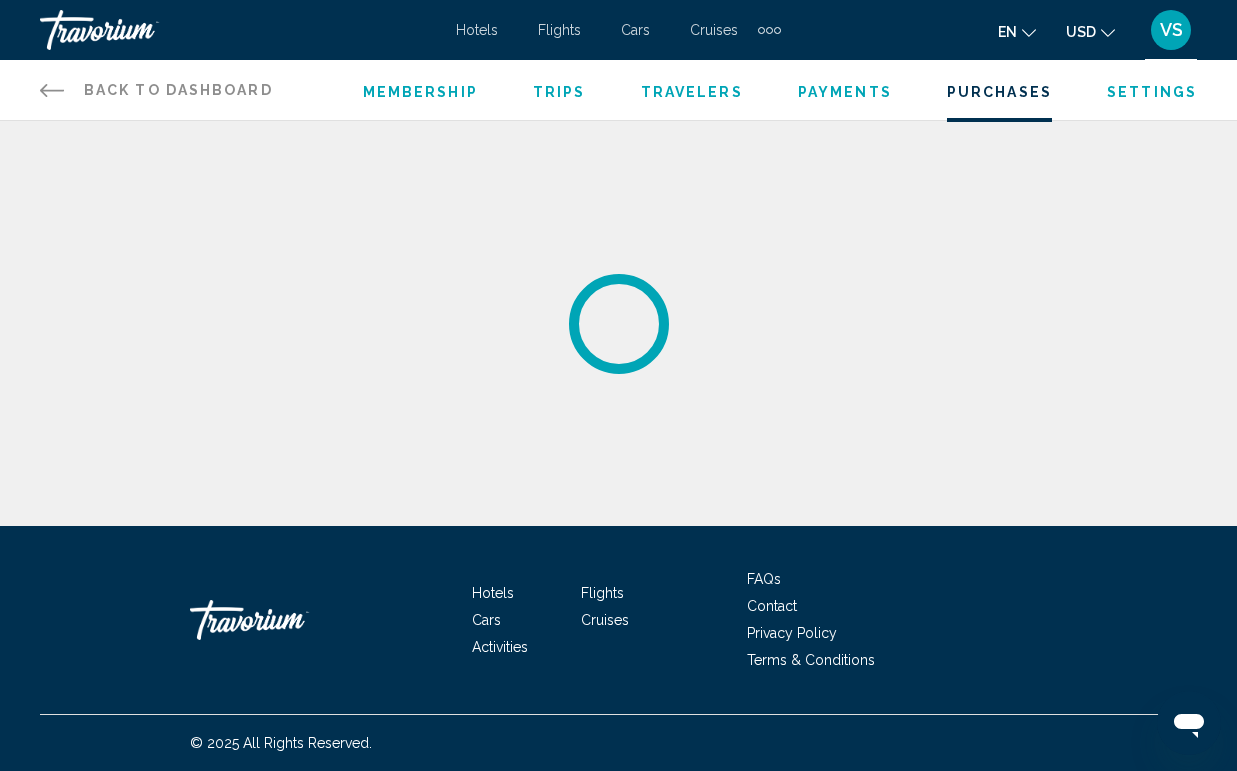 scroll, scrollTop: 0, scrollLeft: 0, axis: both 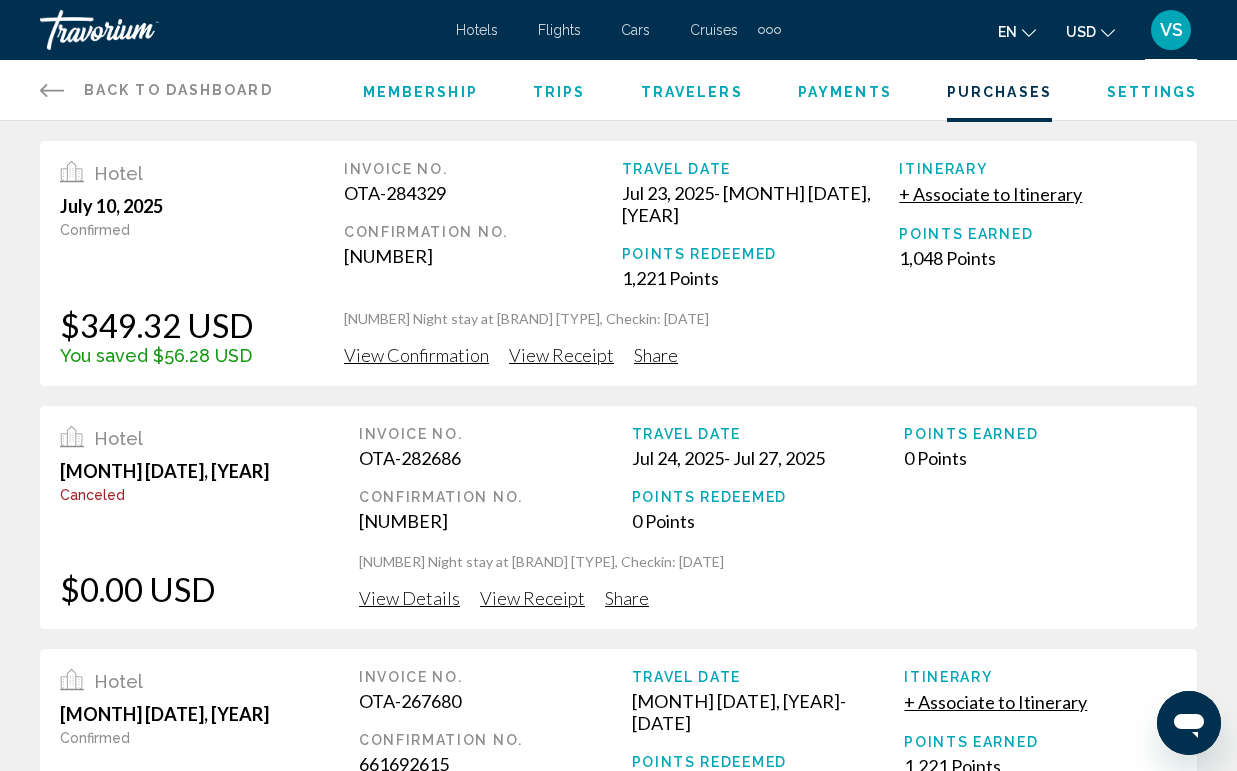 click on "View Confirmation" at bounding box center [416, 355] 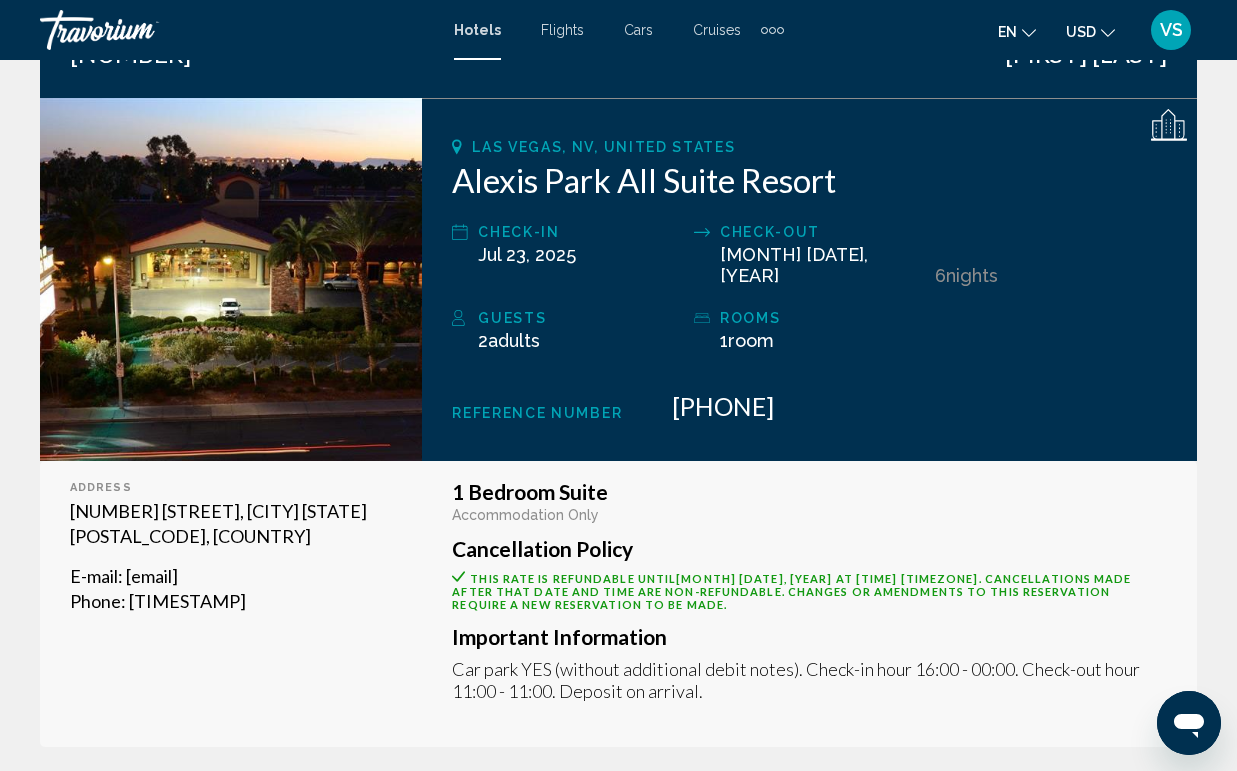 scroll, scrollTop: 248, scrollLeft: 0, axis: vertical 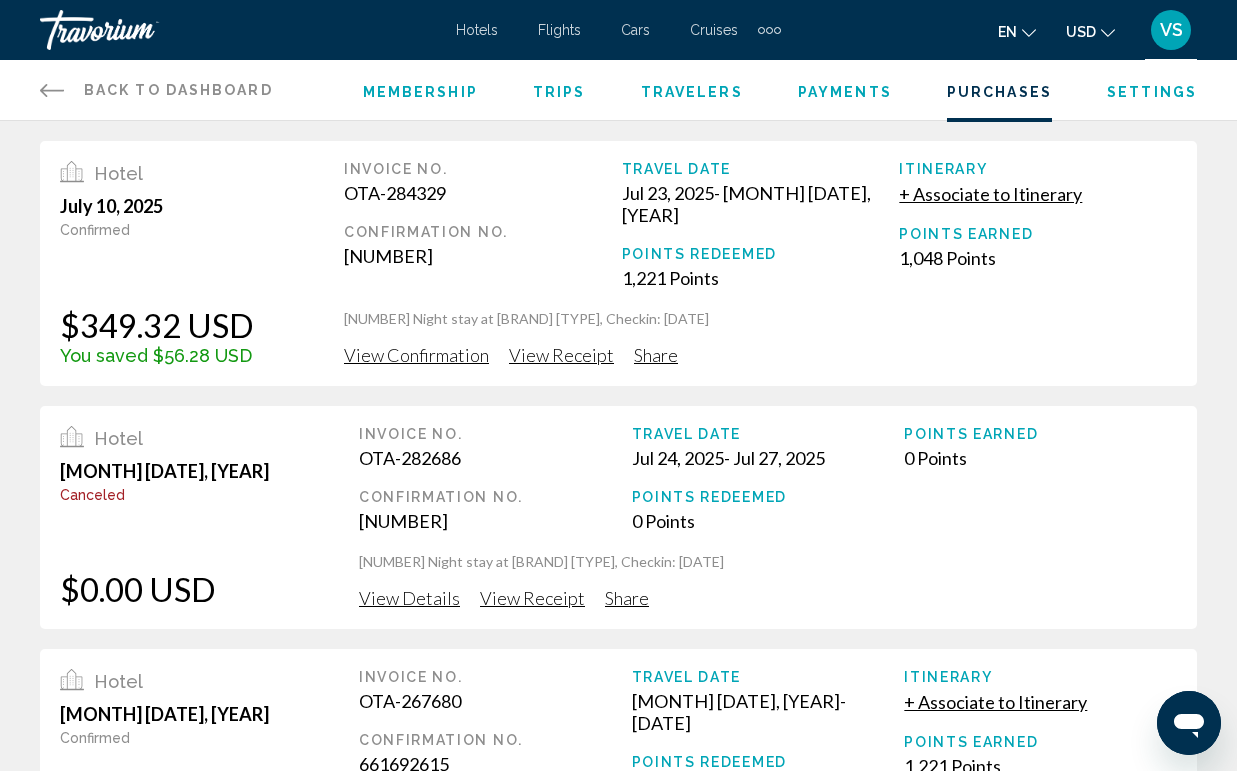 click on "View Receipt" at bounding box center [561, 355] 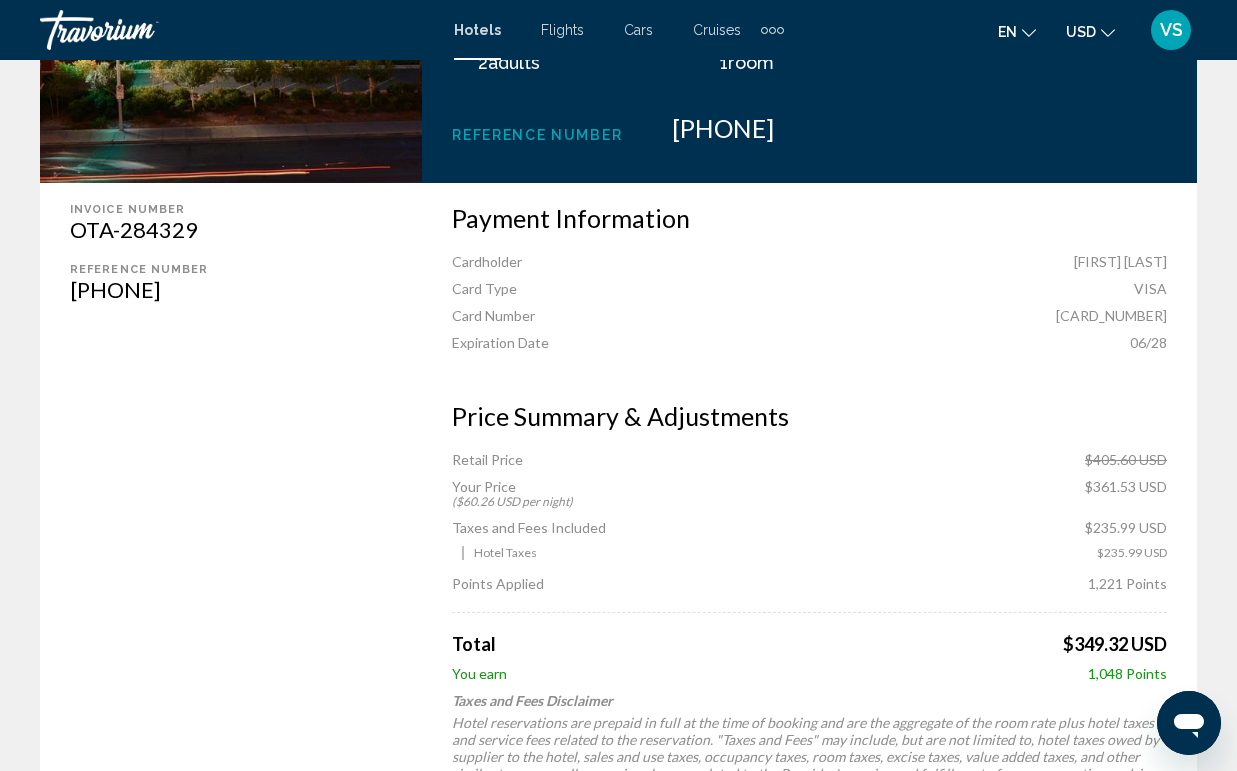 scroll, scrollTop: 535, scrollLeft: 0, axis: vertical 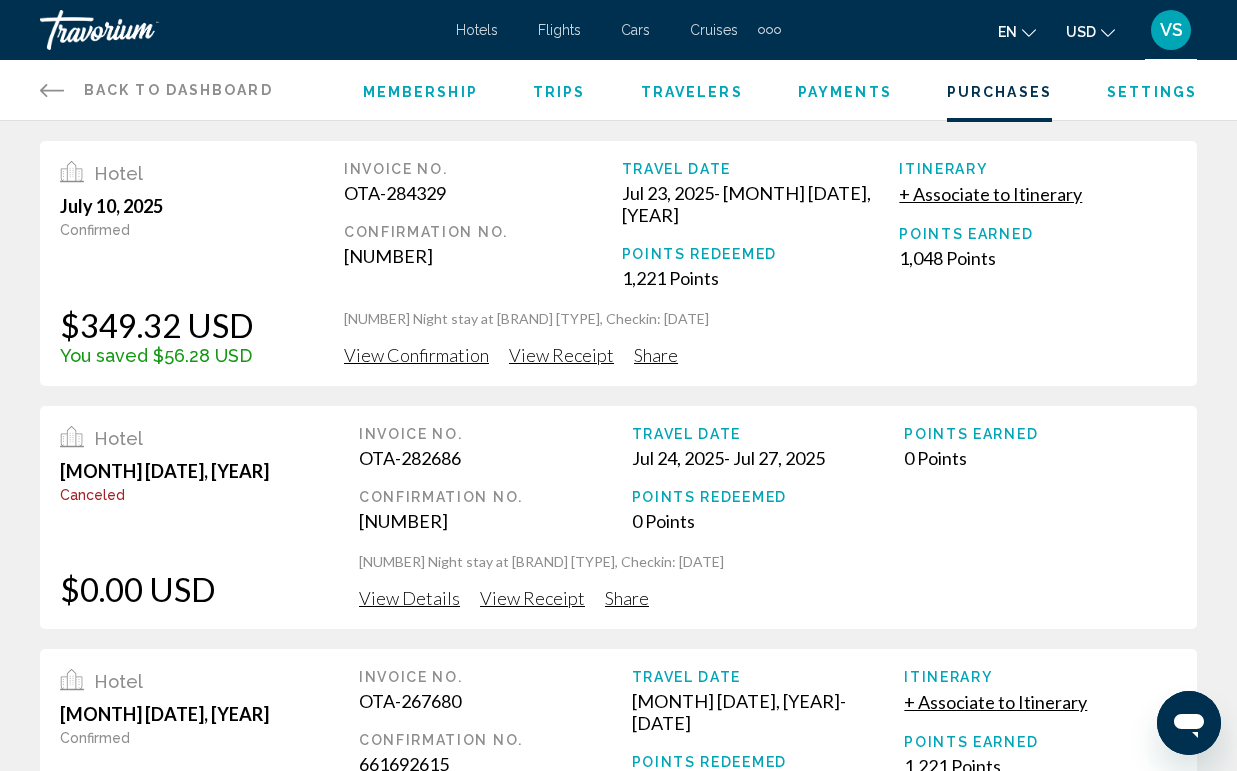 click on "View Receipt" at bounding box center (561, 355) 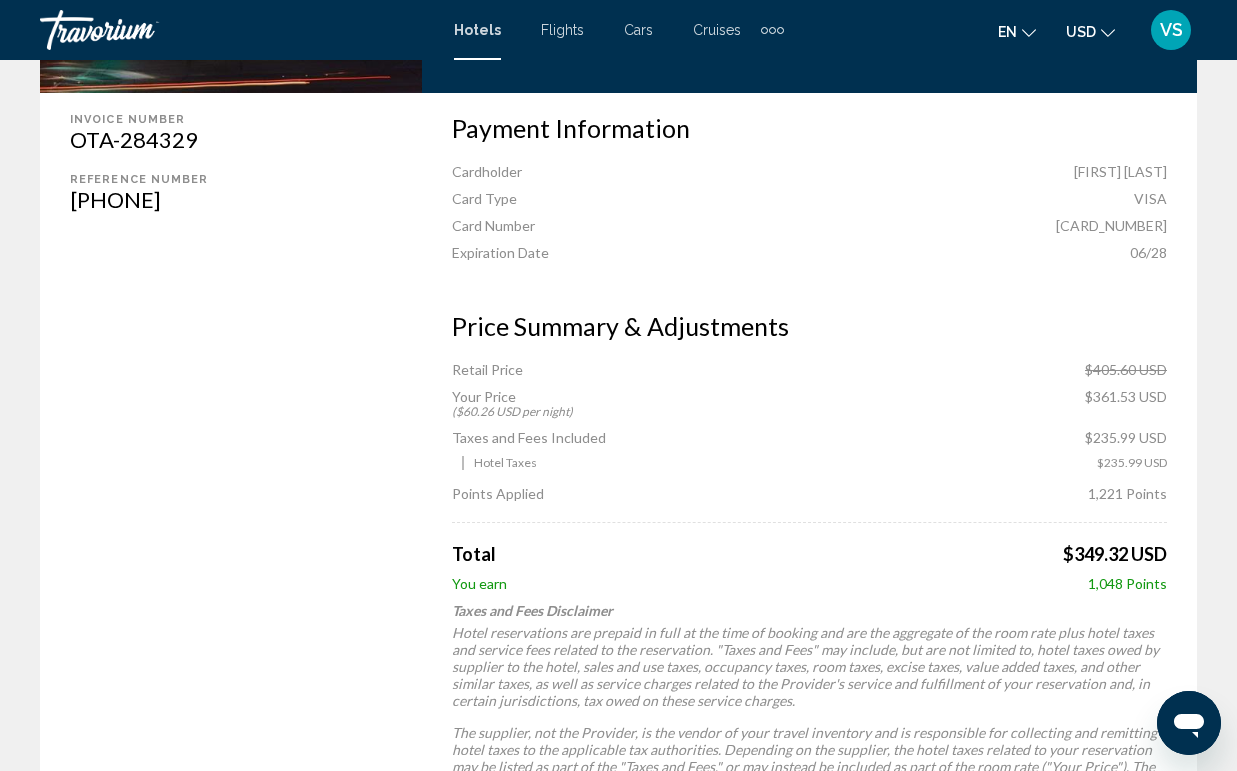 scroll, scrollTop: 630, scrollLeft: 0, axis: vertical 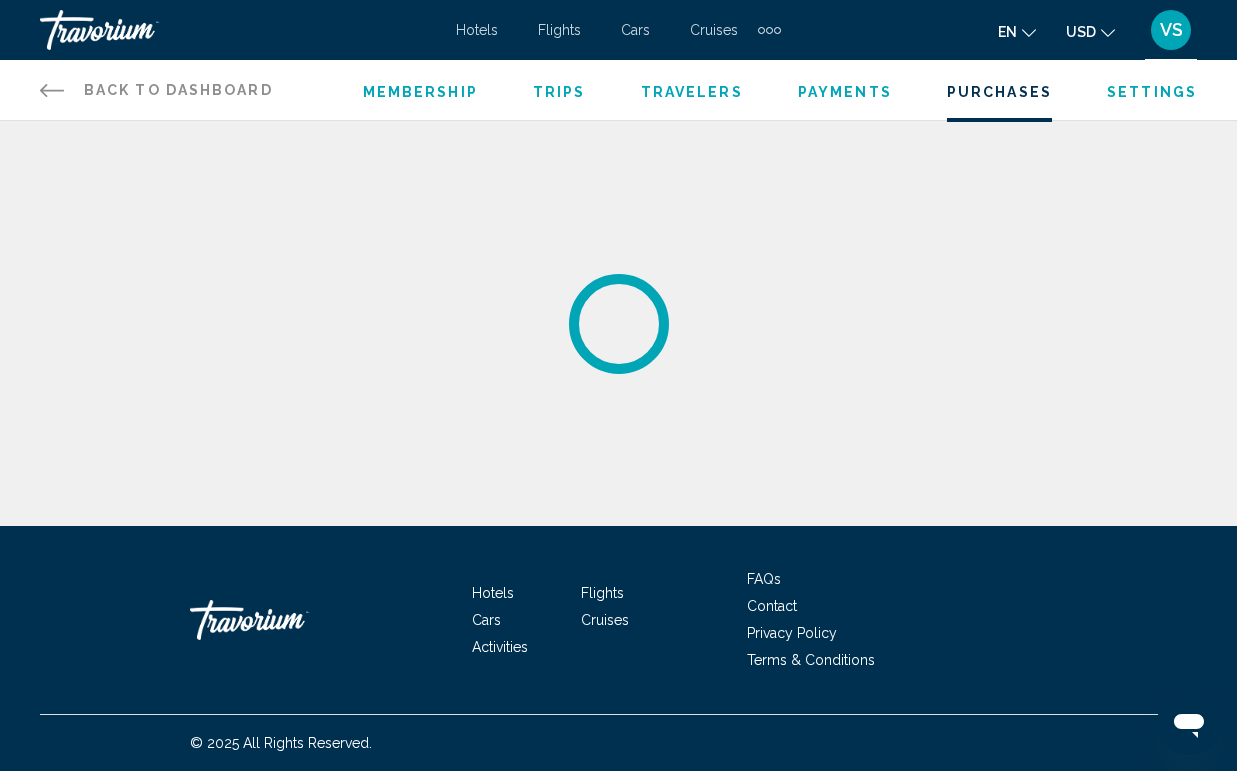 click on "VS" at bounding box center (1171, 30) 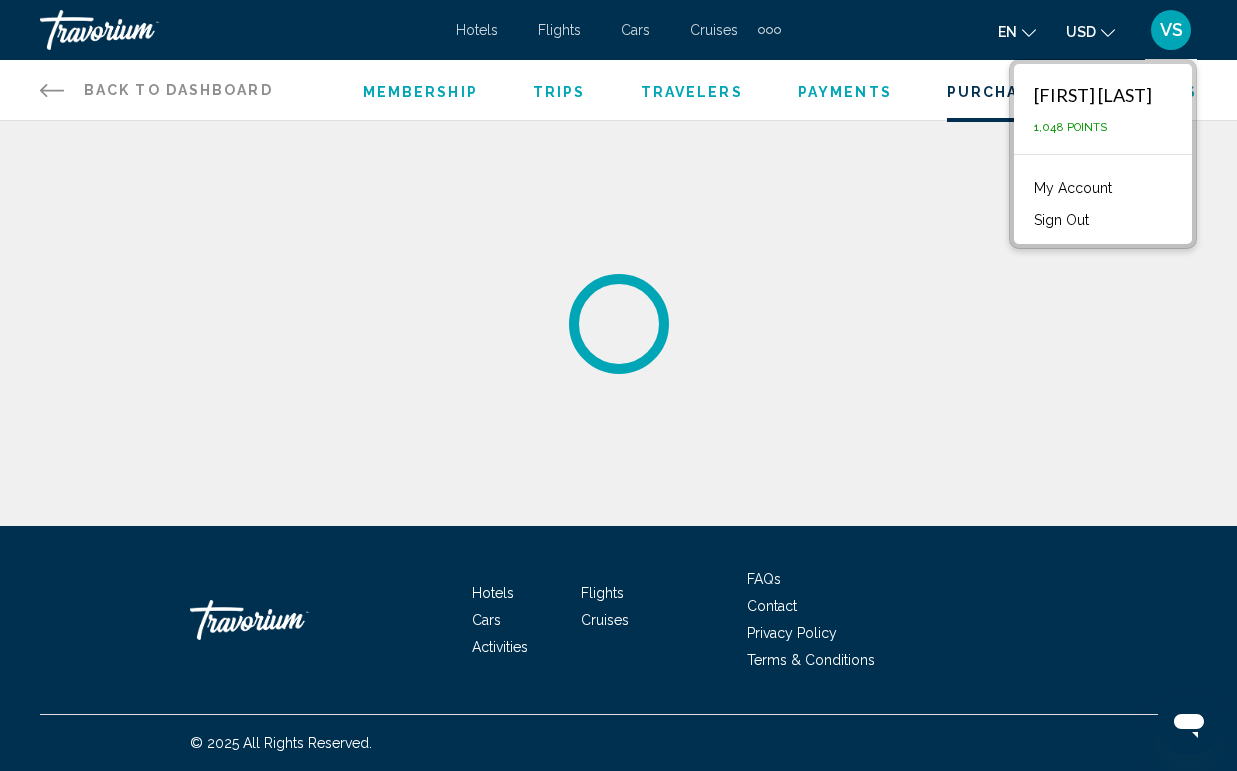 click on "My Account" at bounding box center [1073, 188] 